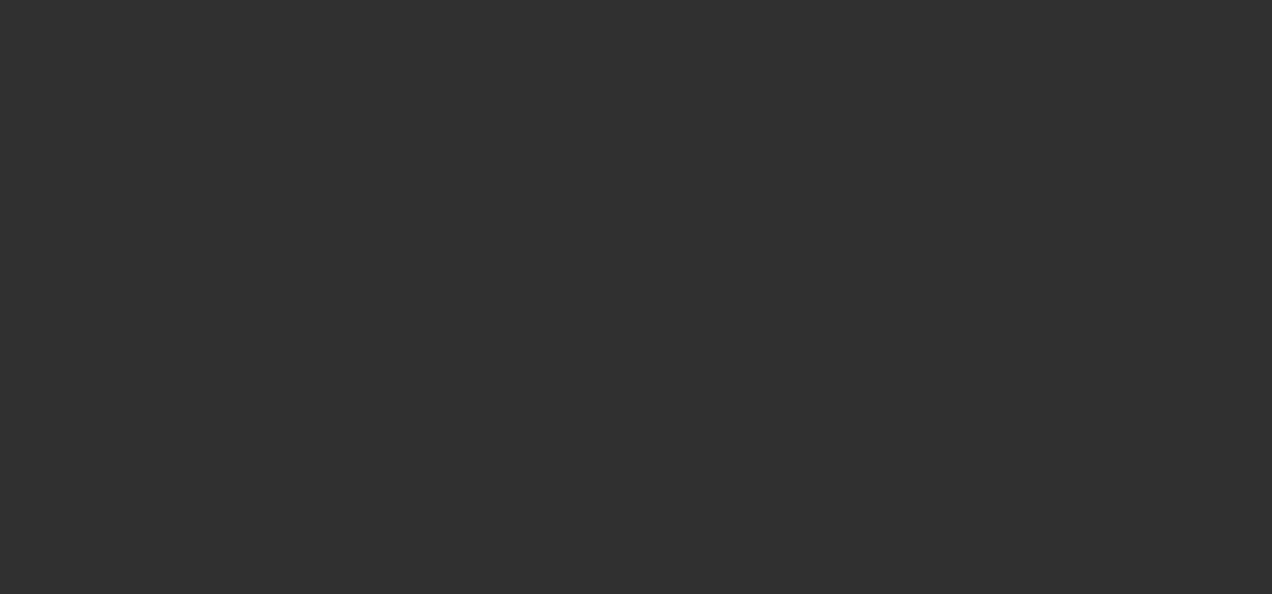 scroll, scrollTop: 0, scrollLeft: 0, axis: both 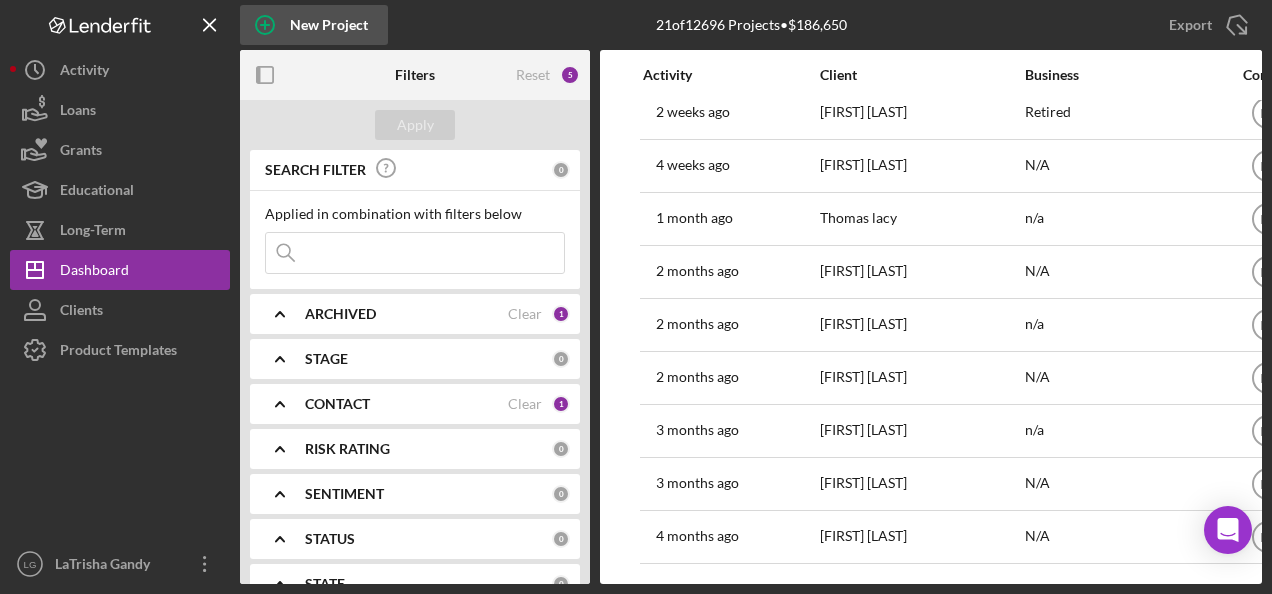 click 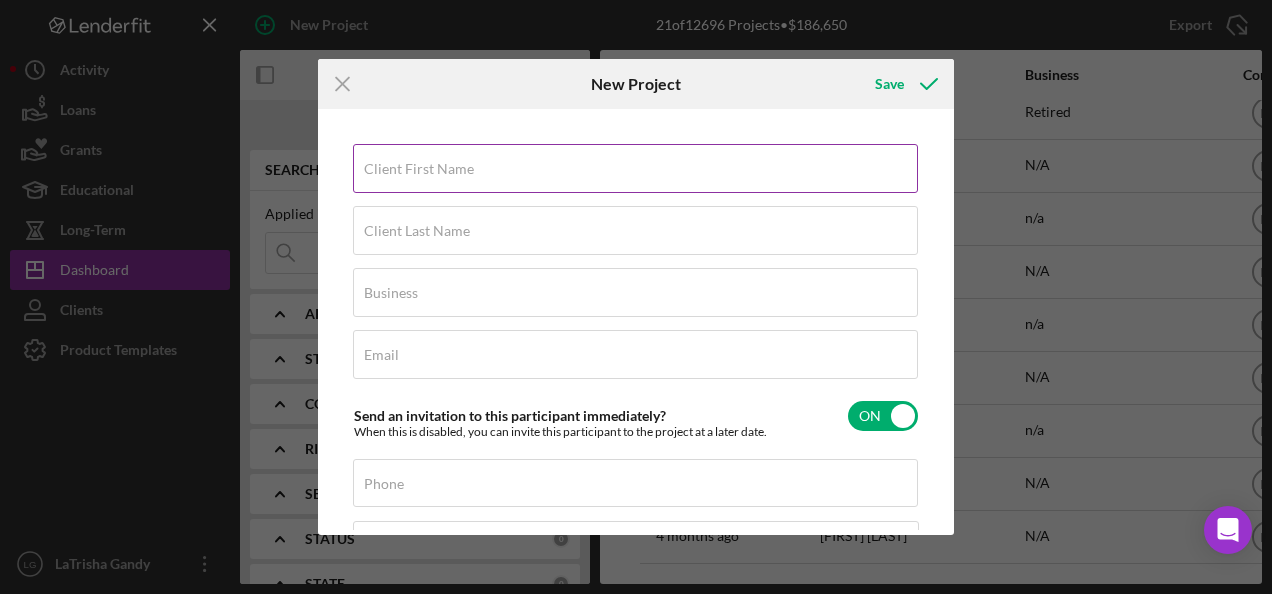 click on "Client First Name" at bounding box center (419, 169) 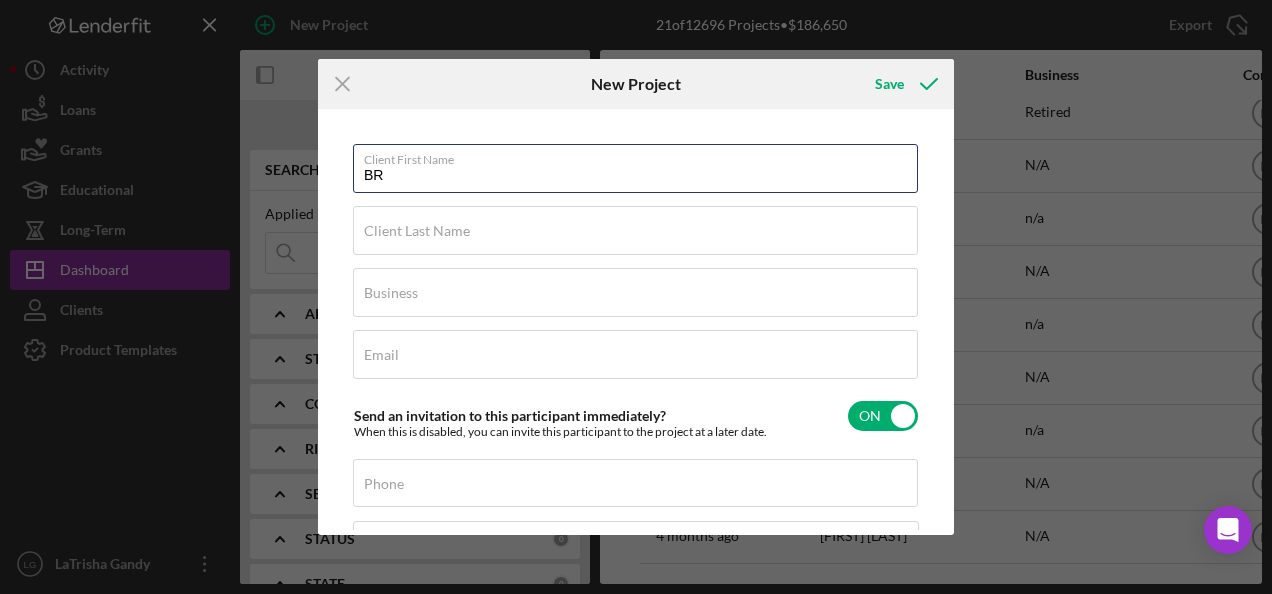 type on "B" 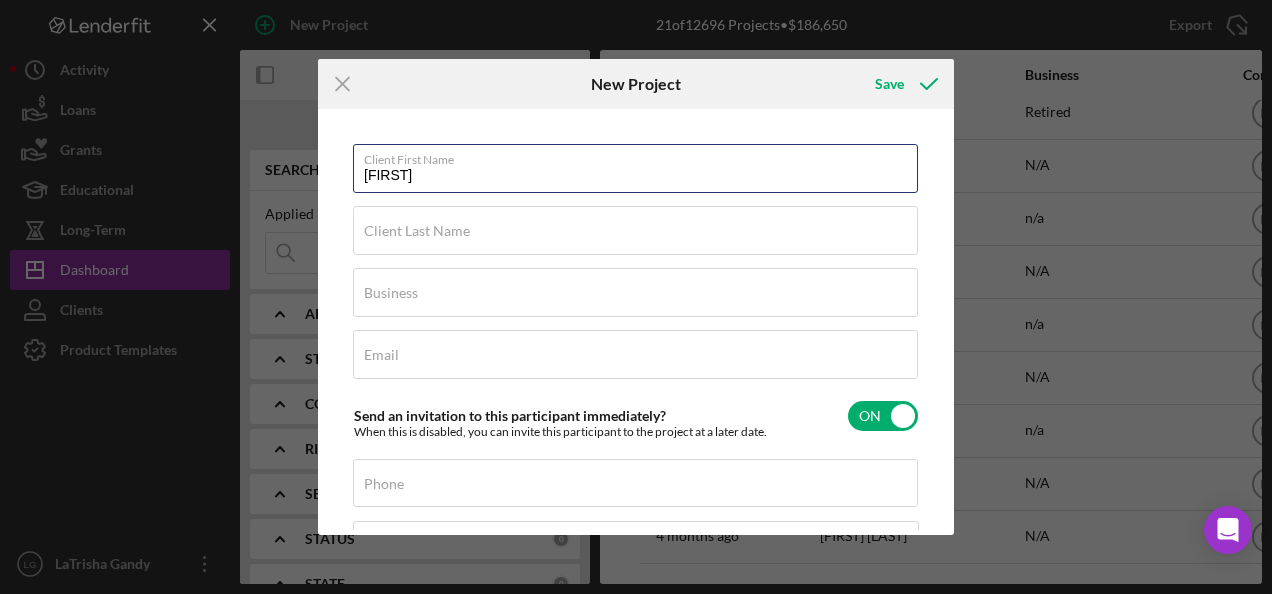 type on "[FIRST]" 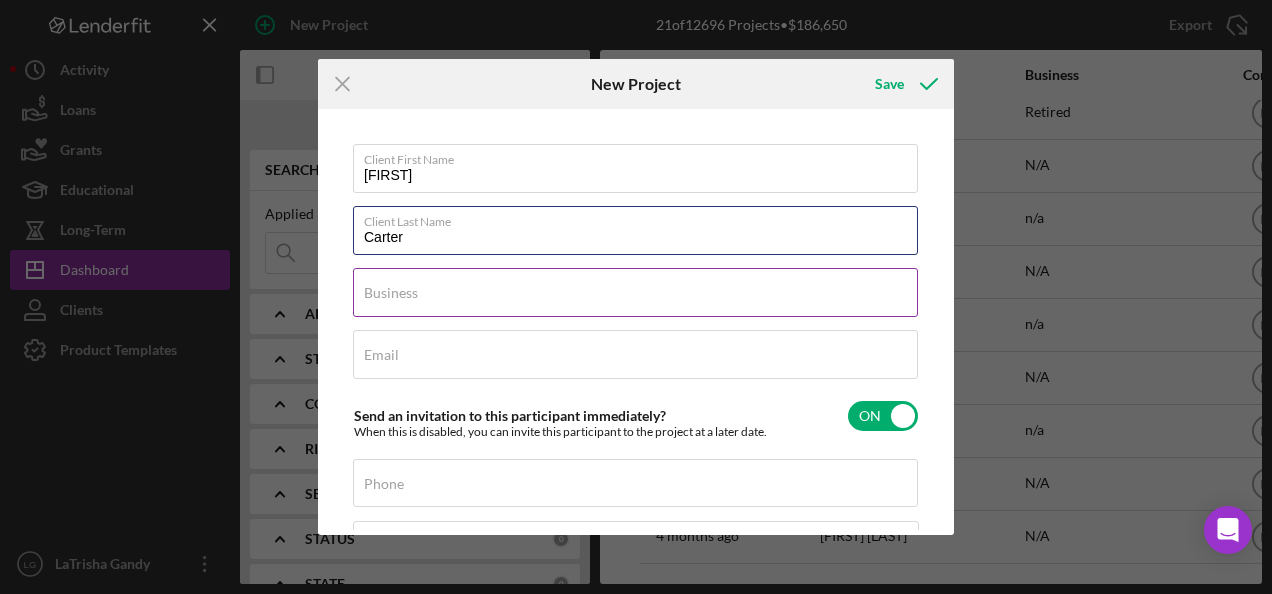 type on "Carter" 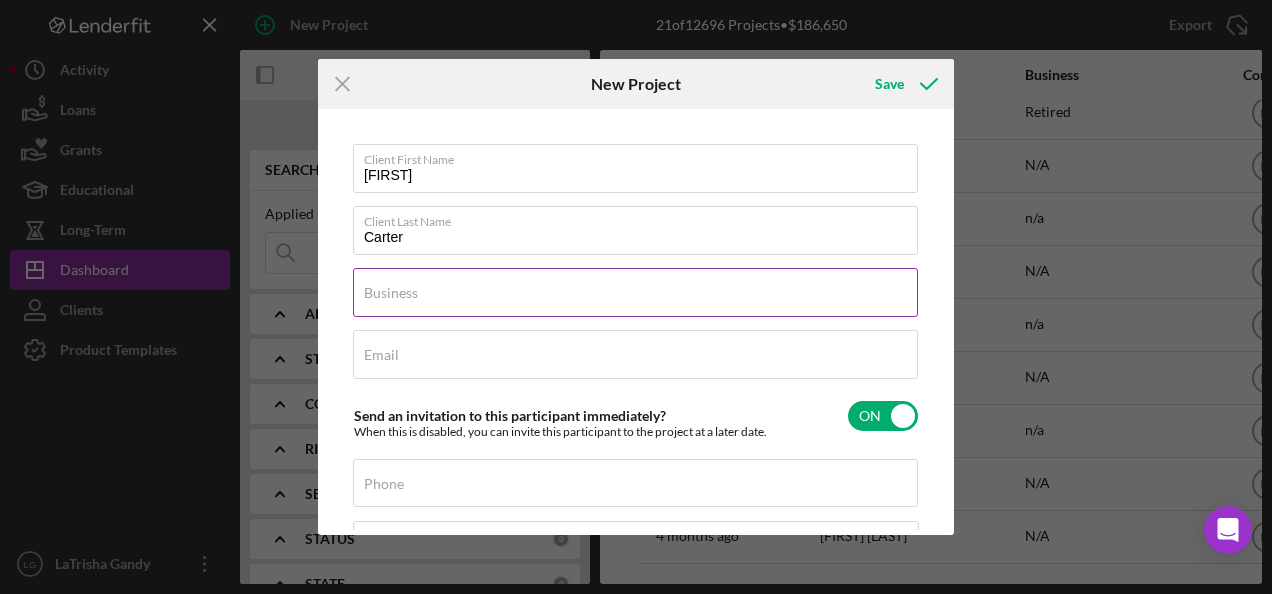 click on "Business" at bounding box center [635, 292] 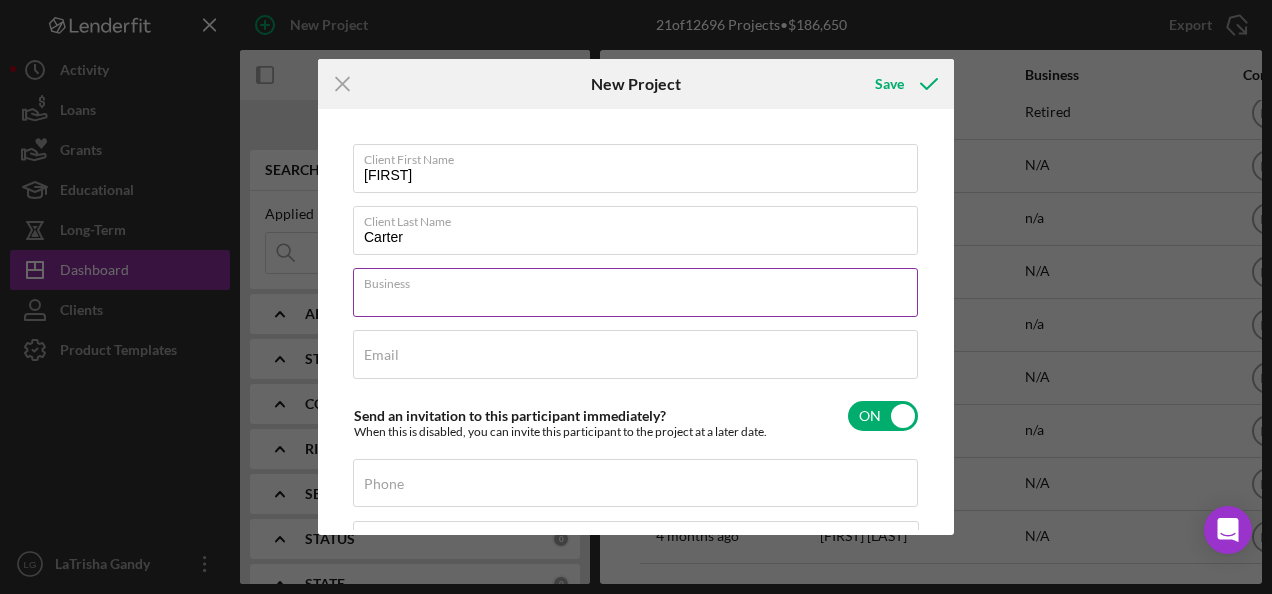 type on "n/a" 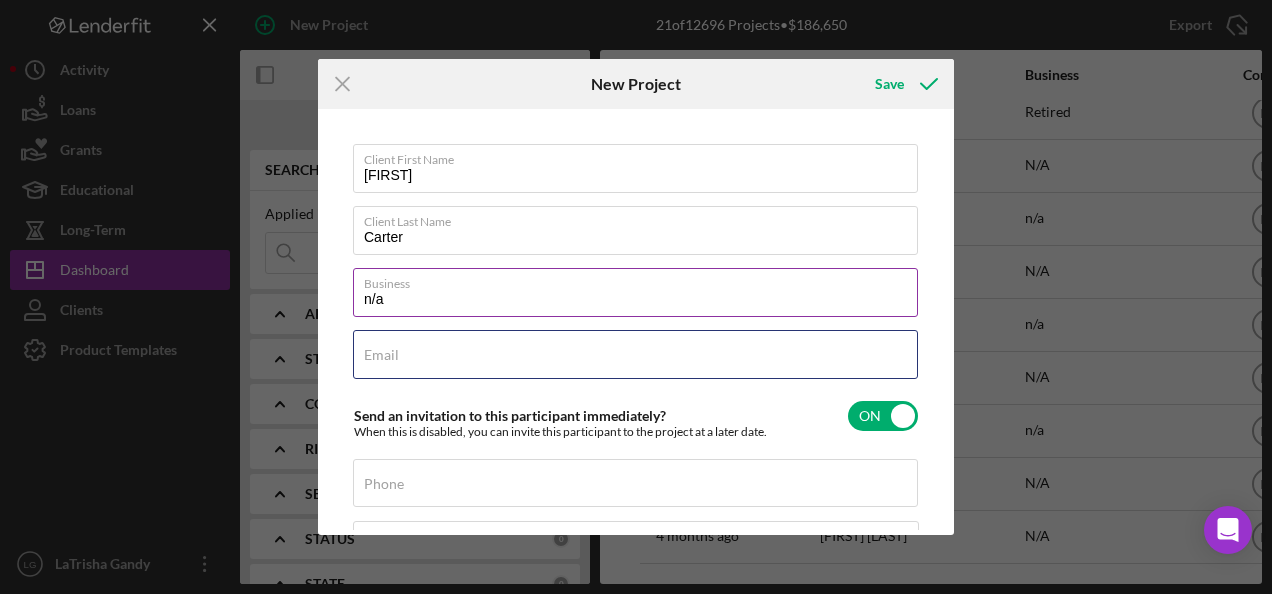 type on "[EMAIL]" 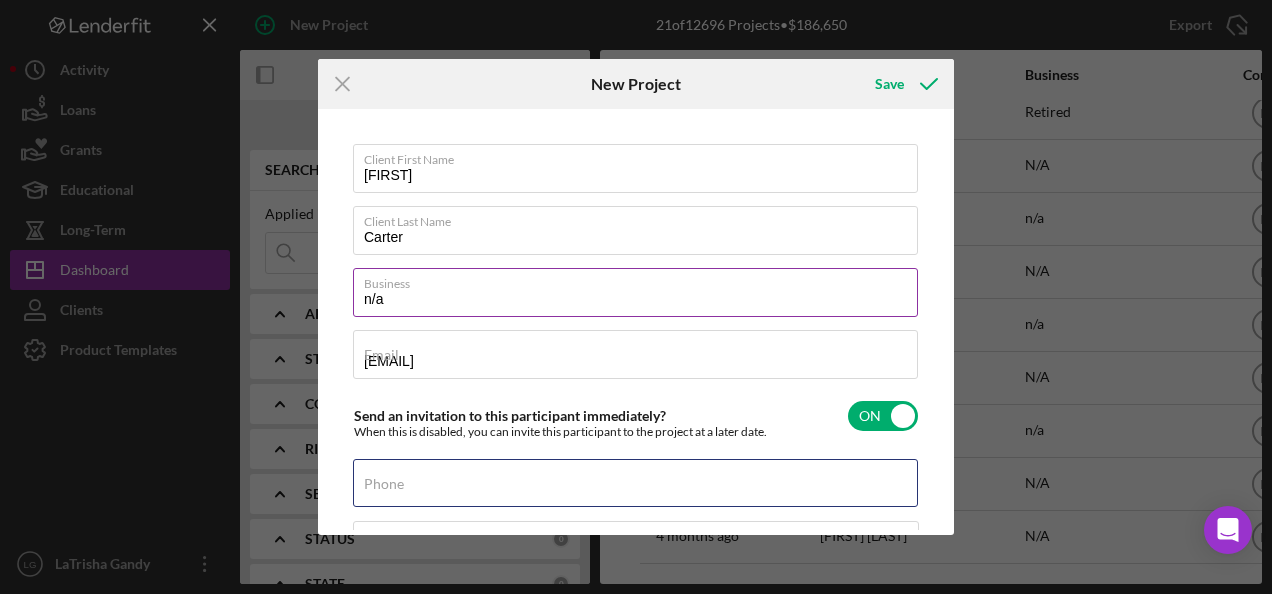type on "[PHONE]" 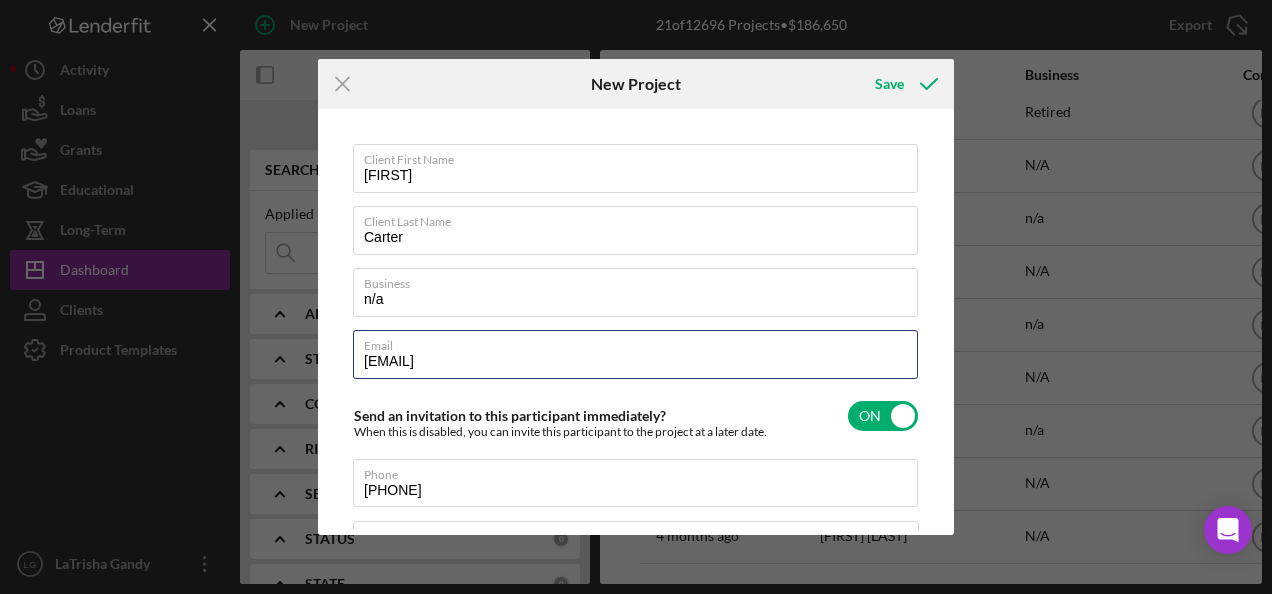 drag, startPoint x: 600, startPoint y: 364, endPoint x: 252, endPoint y: 332, distance: 349.46817 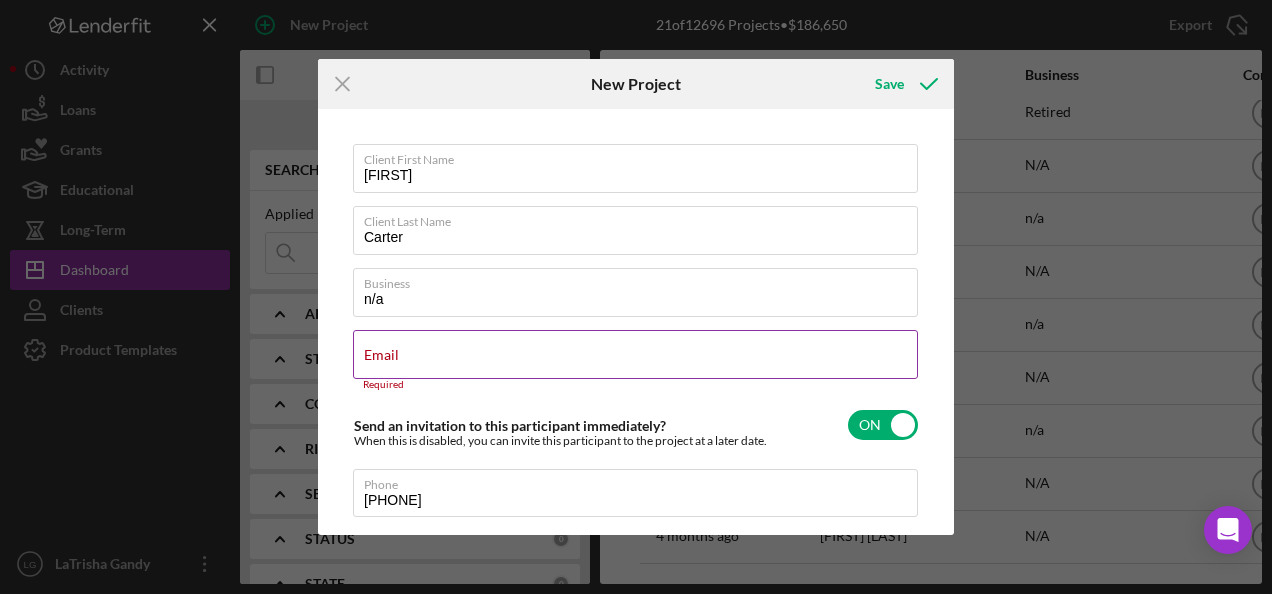 drag, startPoint x: 396, startPoint y: 351, endPoint x: 376, endPoint y: 348, distance: 20.22375 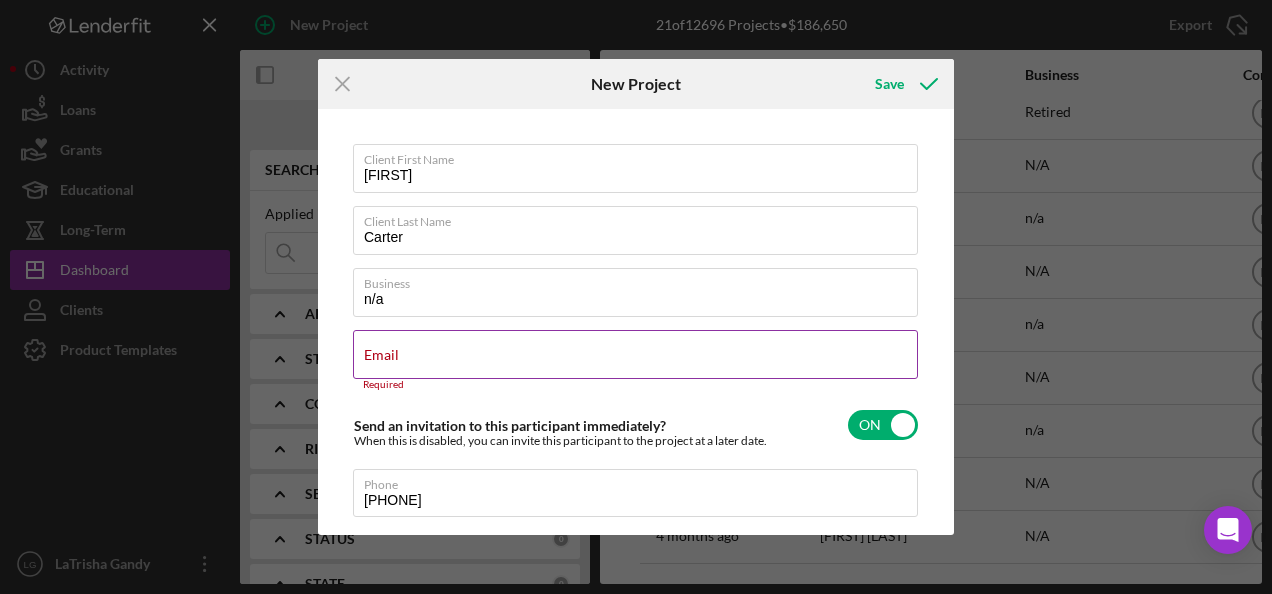 drag, startPoint x: 376, startPoint y: 345, endPoint x: 367, endPoint y: 352, distance: 11.401754 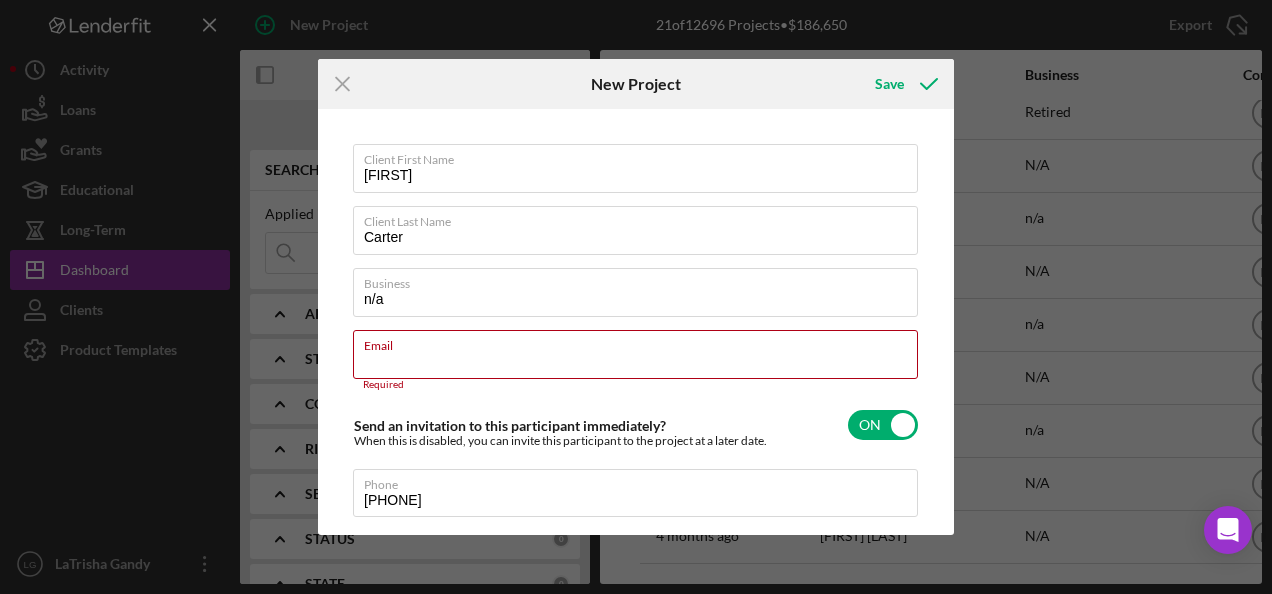 paste on "[EMAIL]" 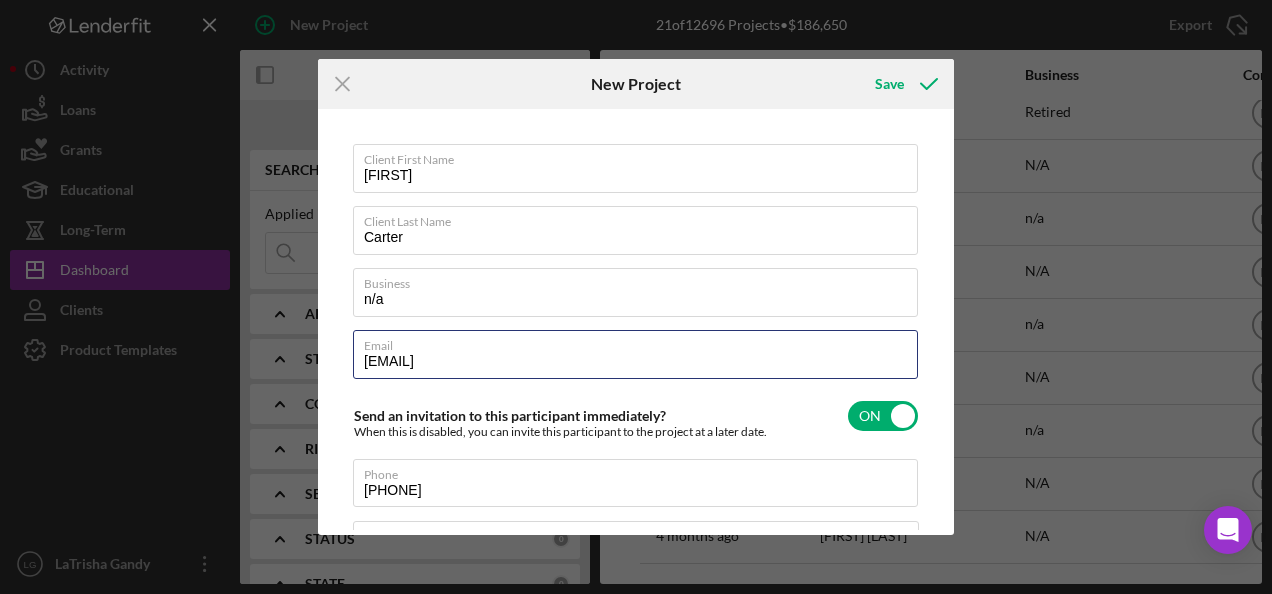 scroll, scrollTop: 200, scrollLeft: 0, axis: vertical 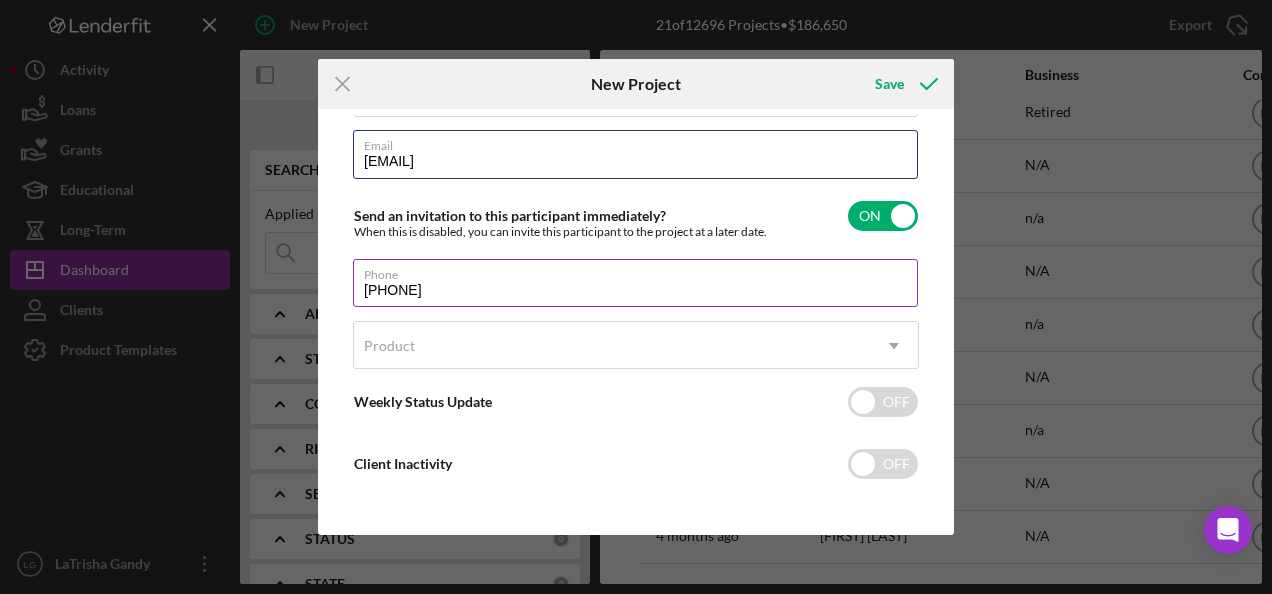 type on "[EMAIL]" 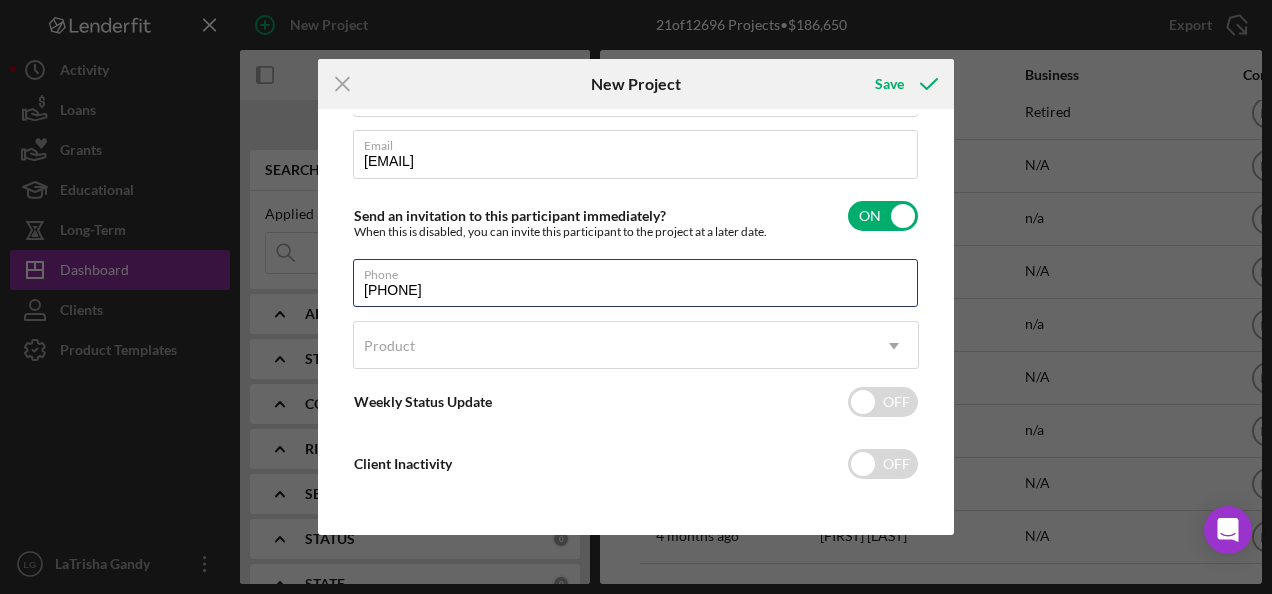 drag, startPoint x: 500, startPoint y: 299, endPoint x: 336, endPoint y: 291, distance: 164.195 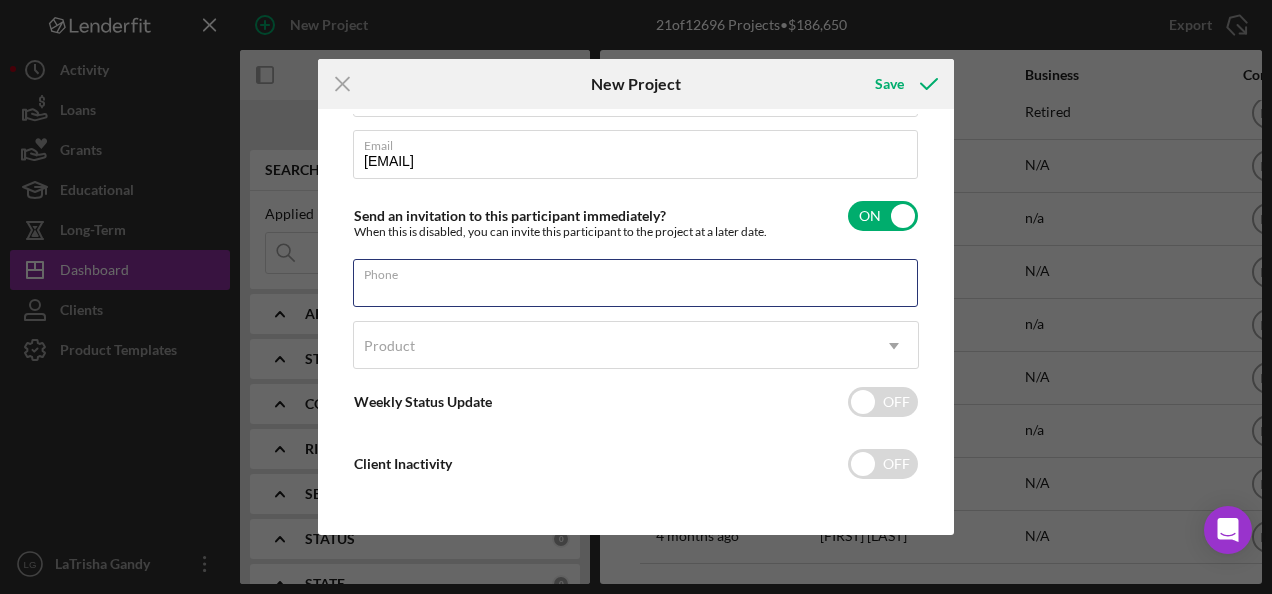paste on "[PHONE]" 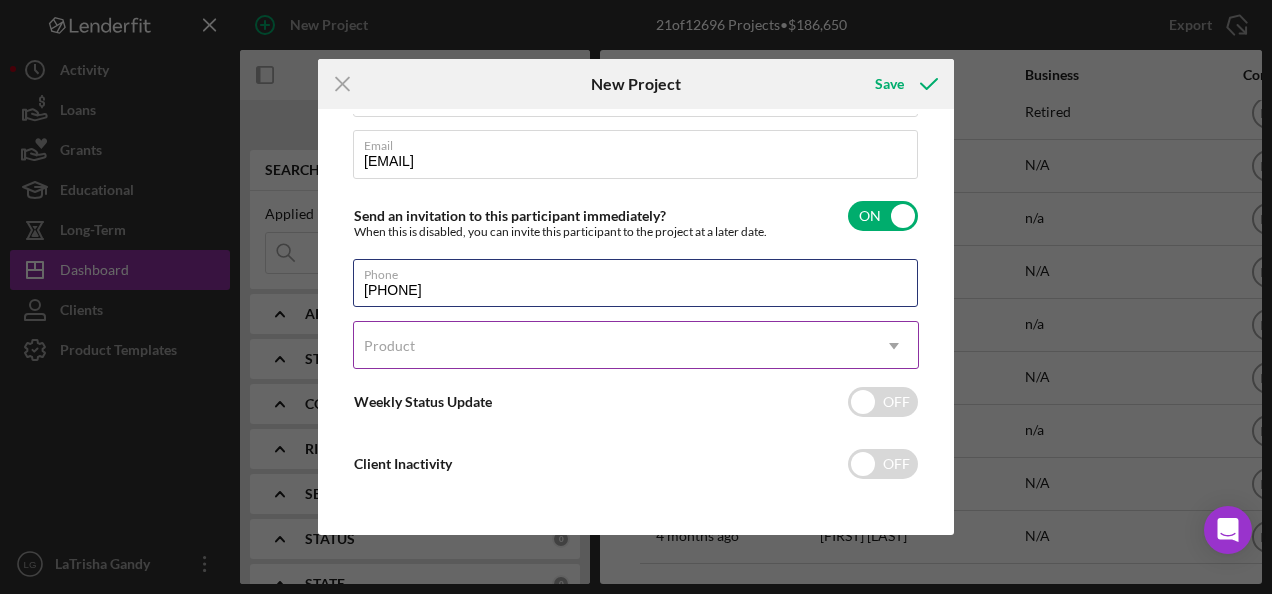 type on "[PHONE]" 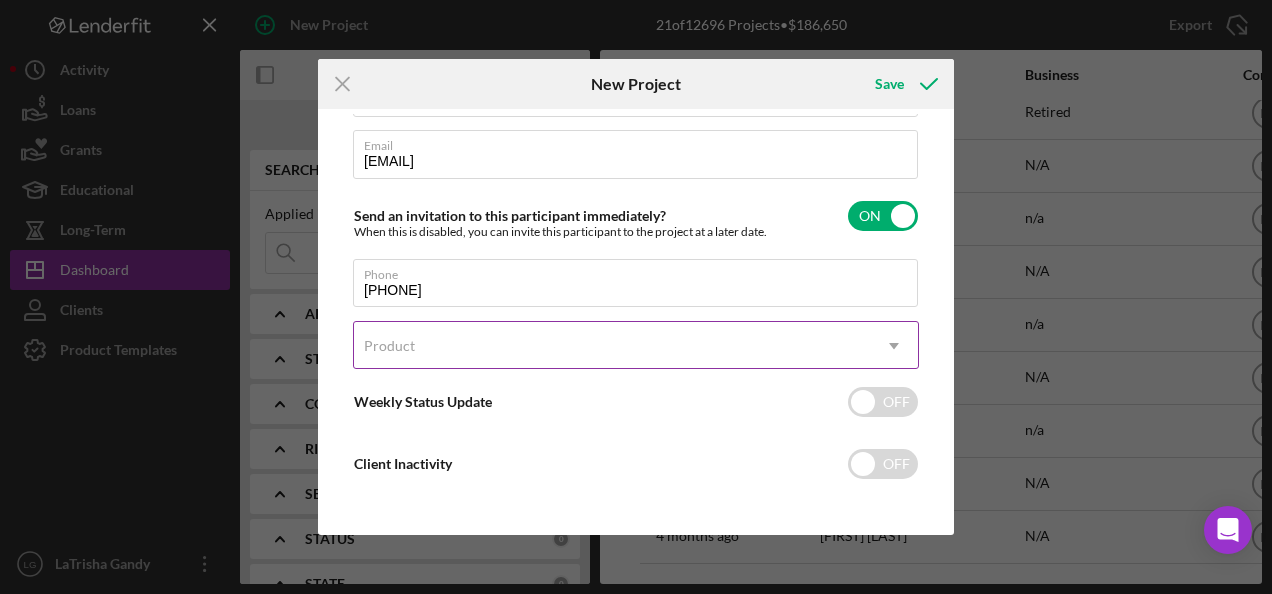 click on "Product" at bounding box center [612, 346] 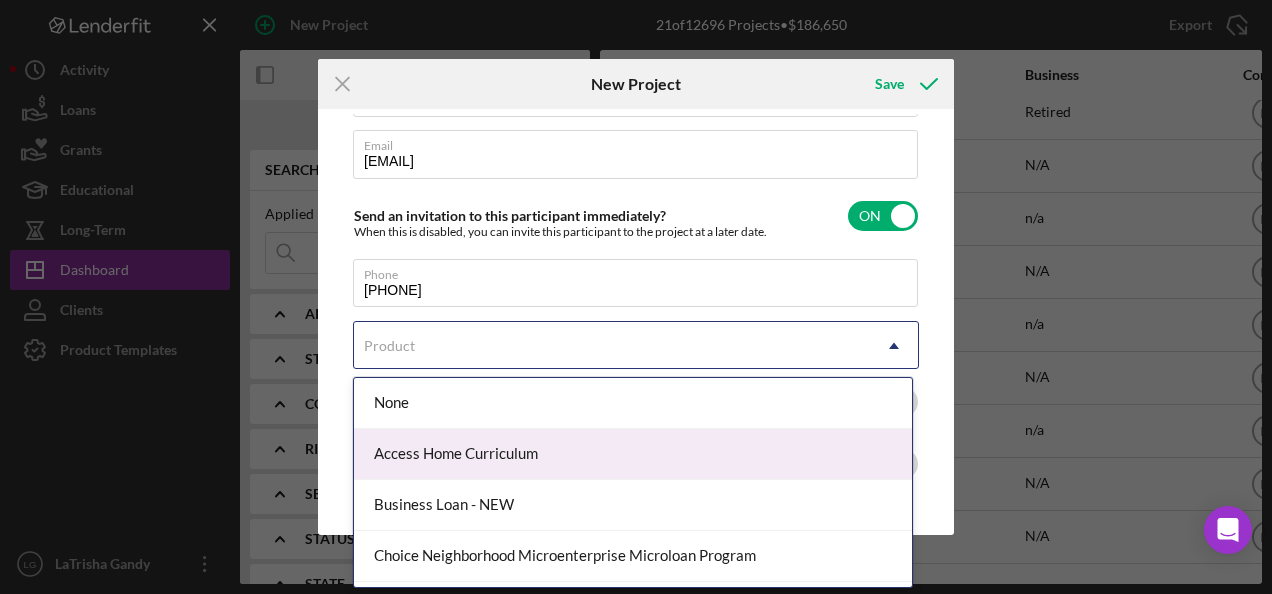 scroll, scrollTop: 200, scrollLeft: 0, axis: vertical 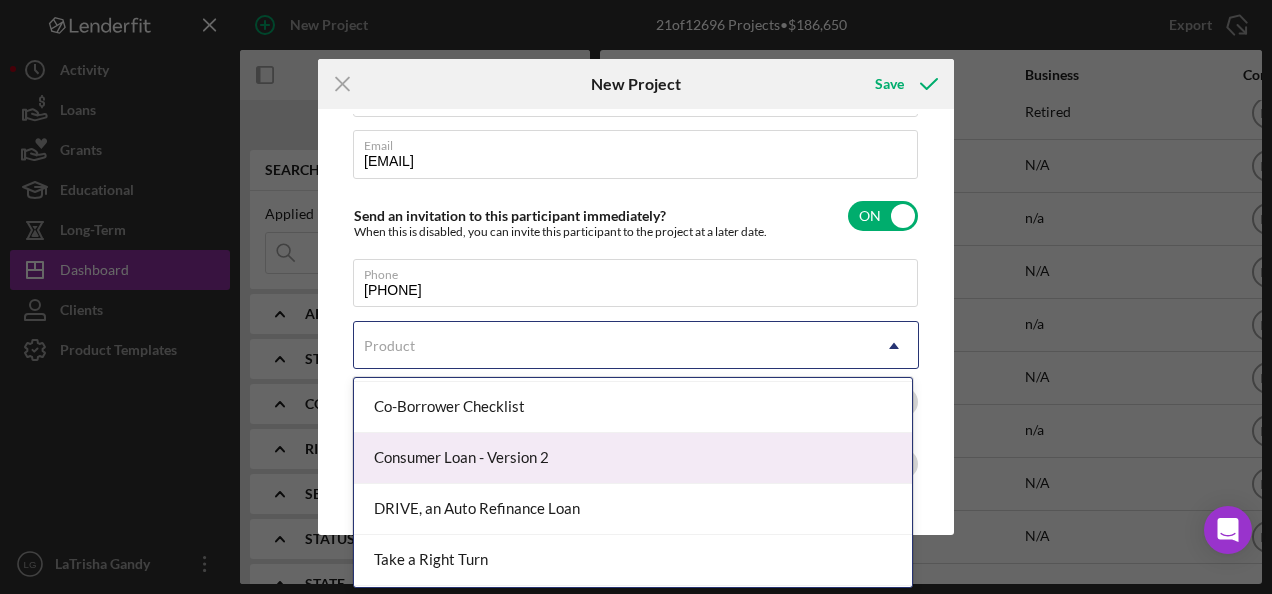 click on "Consumer Loan - Version 2" at bounding box center (633, 458) 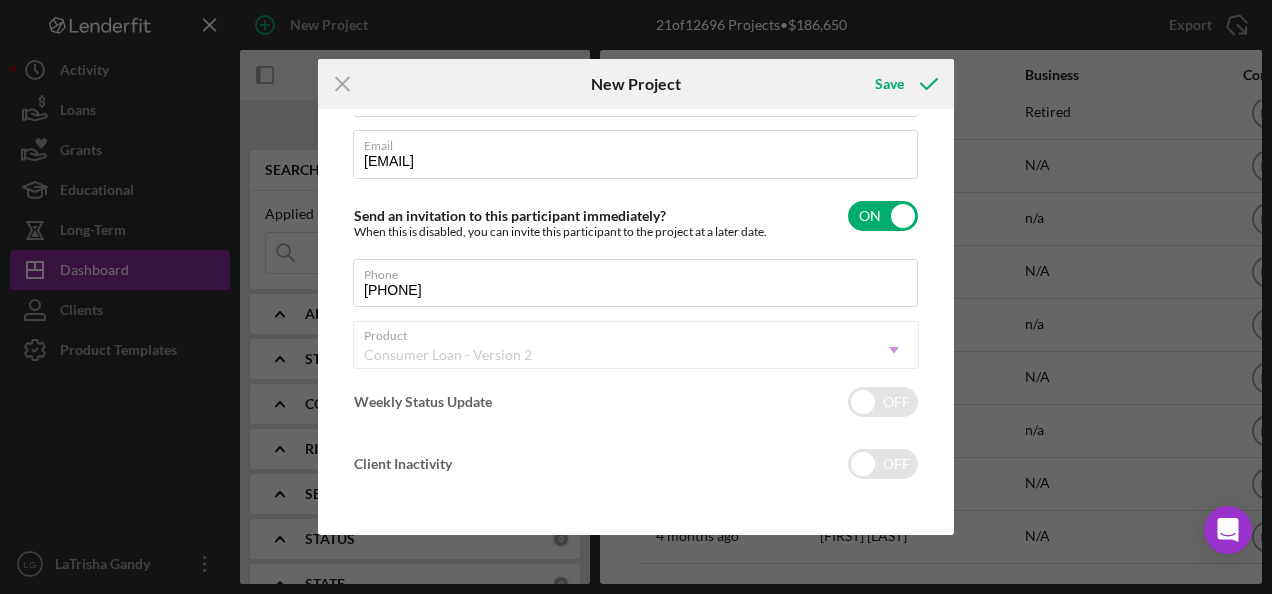 checkbox on "true" 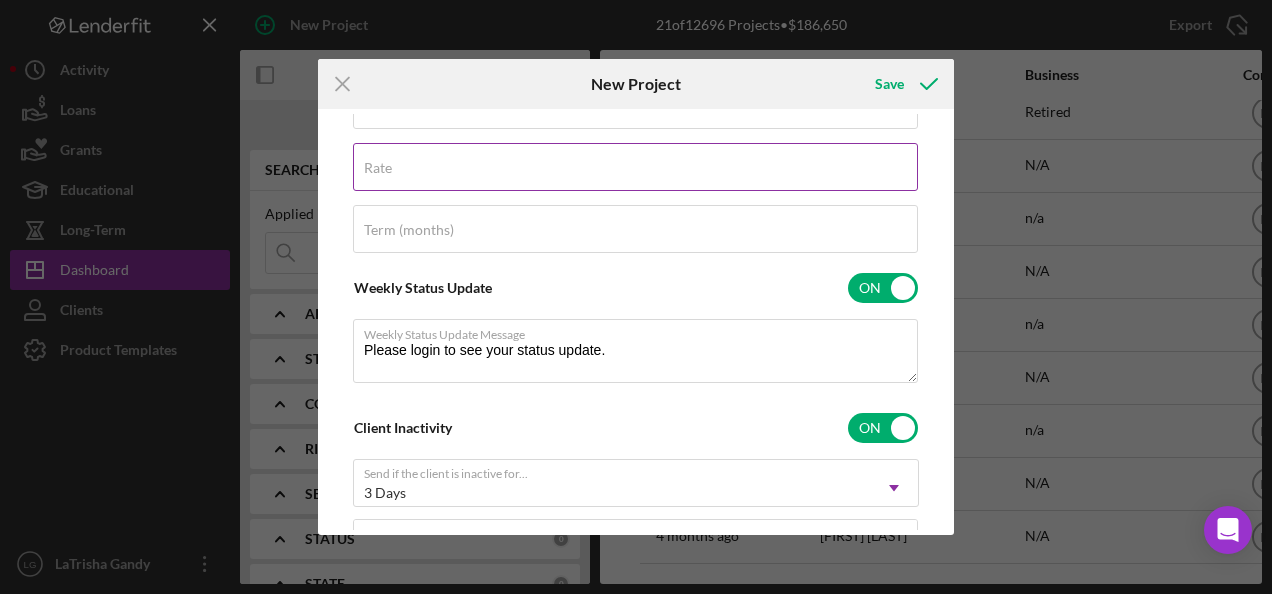 scroll, scrollTop: 400, scrollLeft: 0, axis: vertical 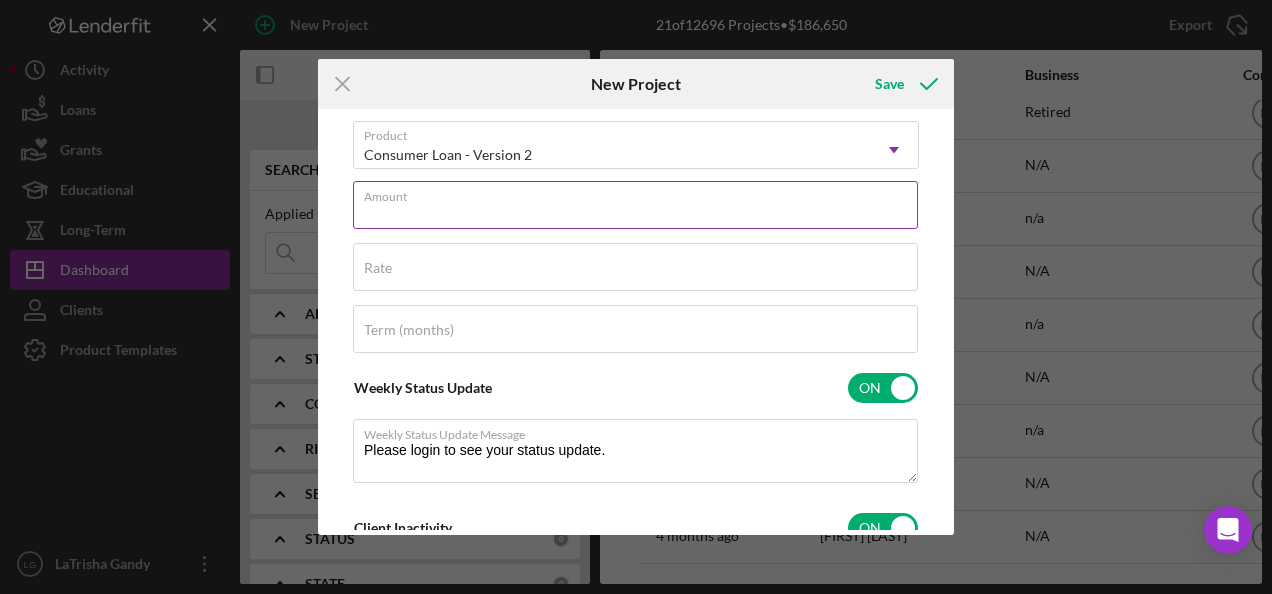 click on "Amount" at bounding box center (635, 205) 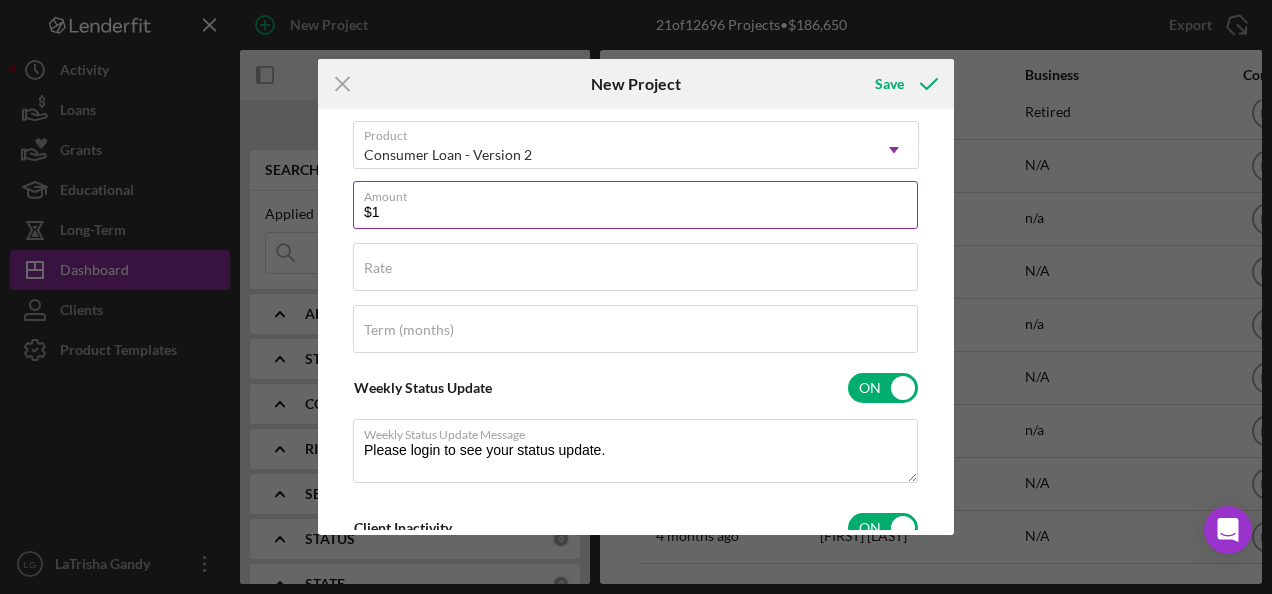 type on "$10" 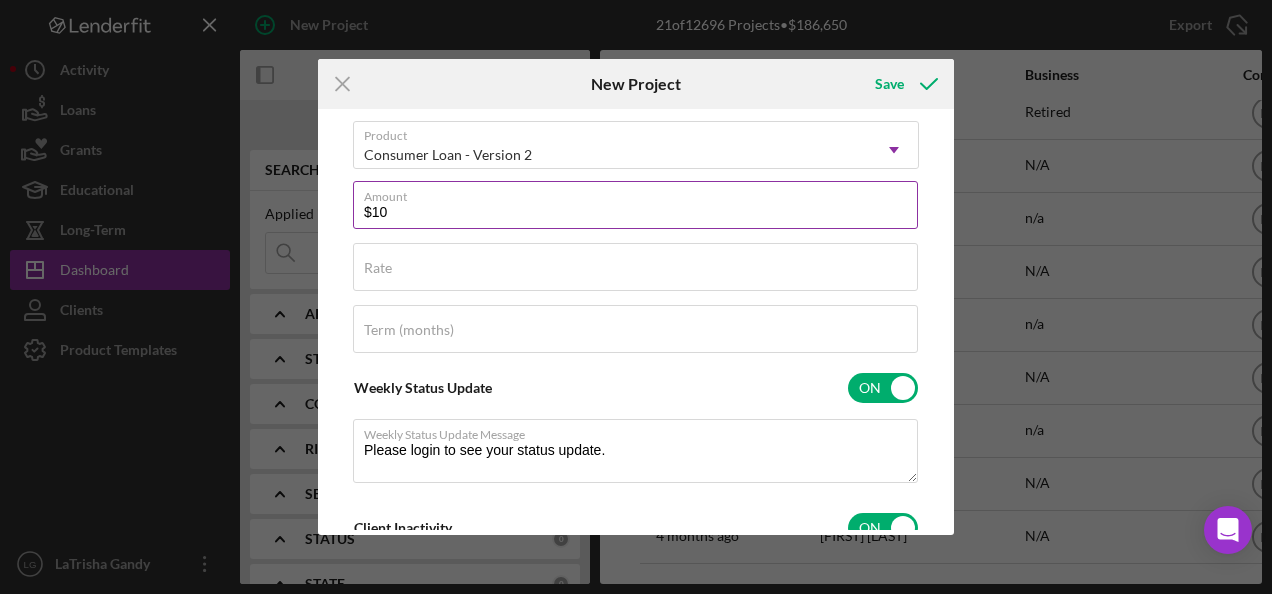 type on "$100" 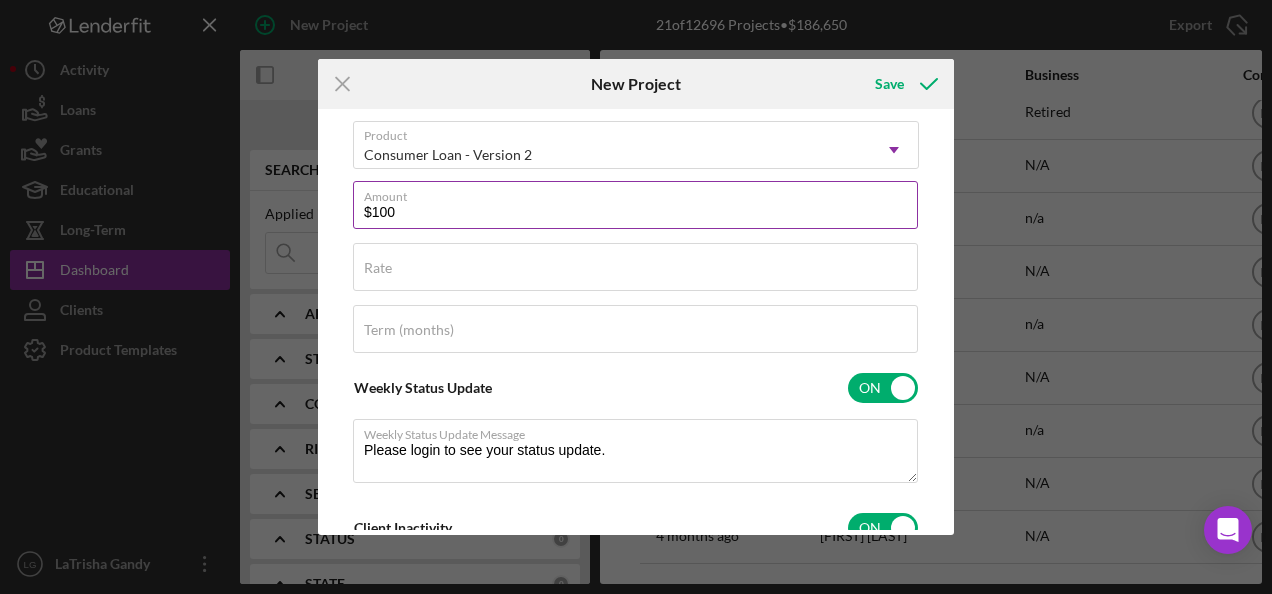 type on "$1,000" 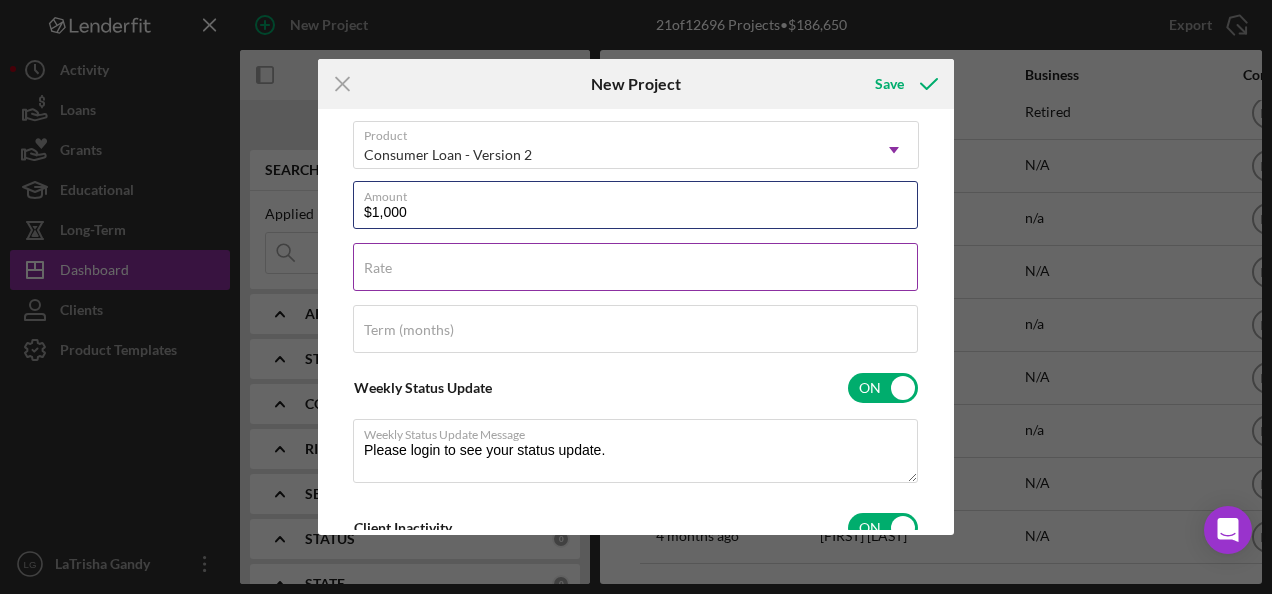 type on "$1,000" 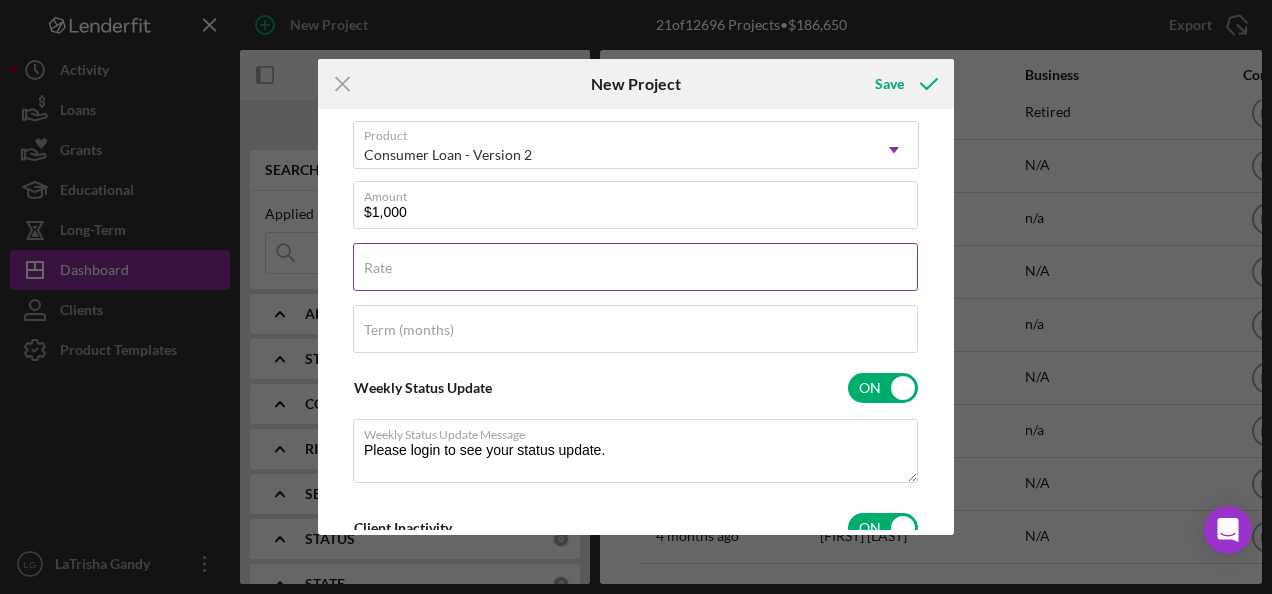 type on "Thank you for your application to Justine PETERSEN! Please login to see what we still need to process your application.
If you've decided to withdraw your application, please let us know." 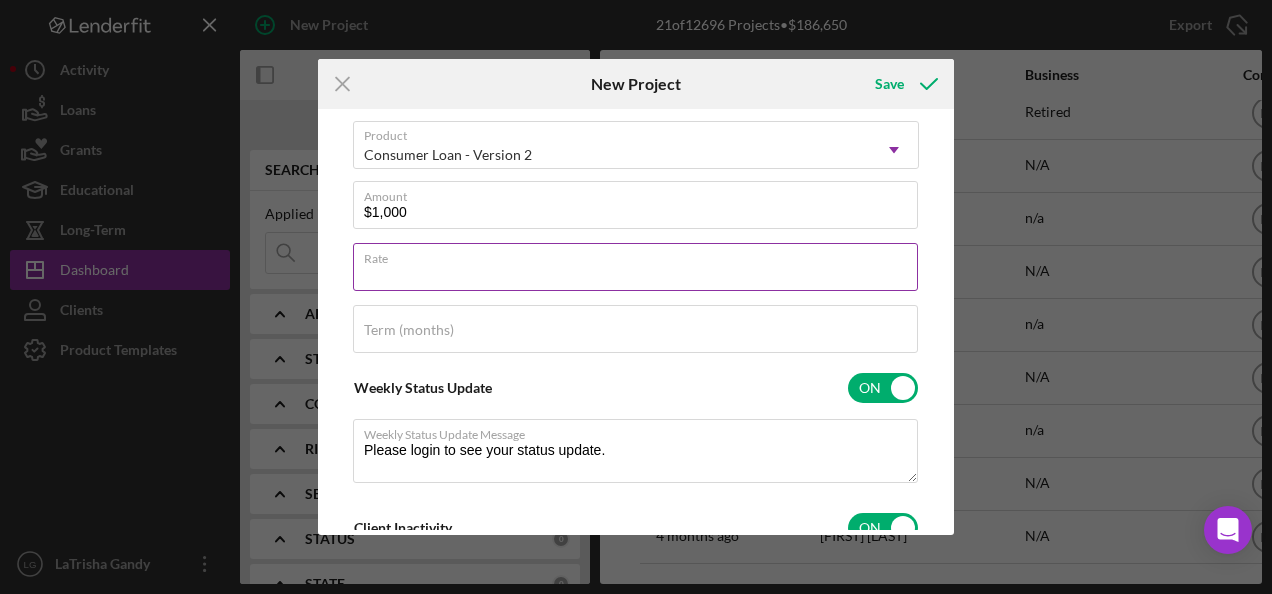 type on "2%" 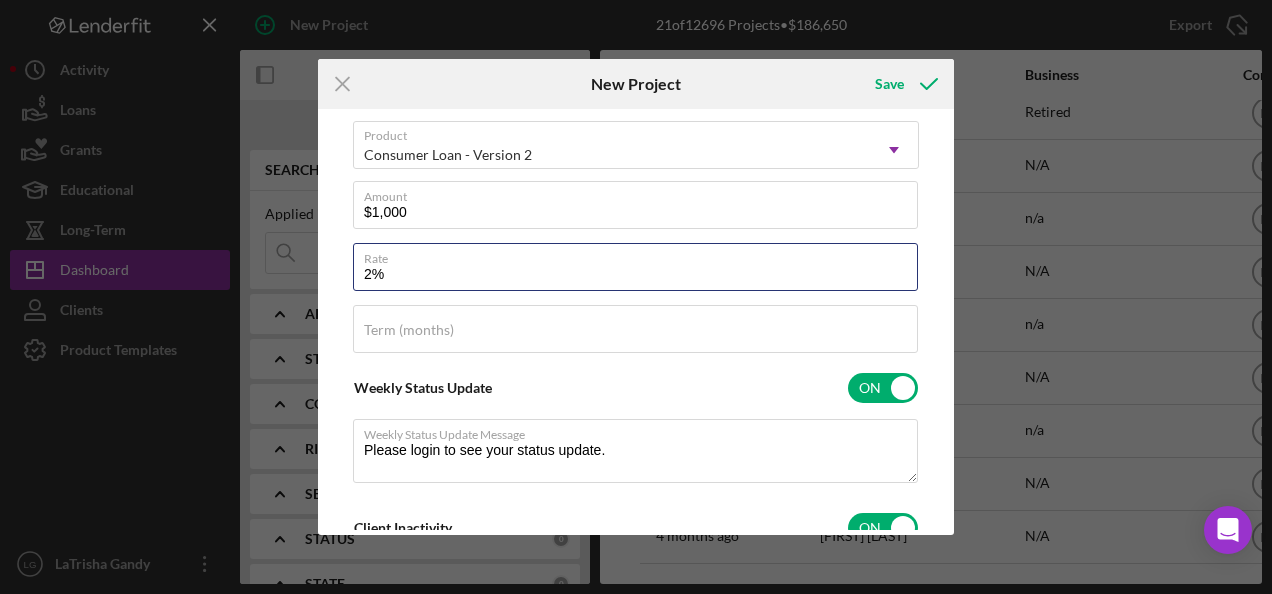 type on "22%" 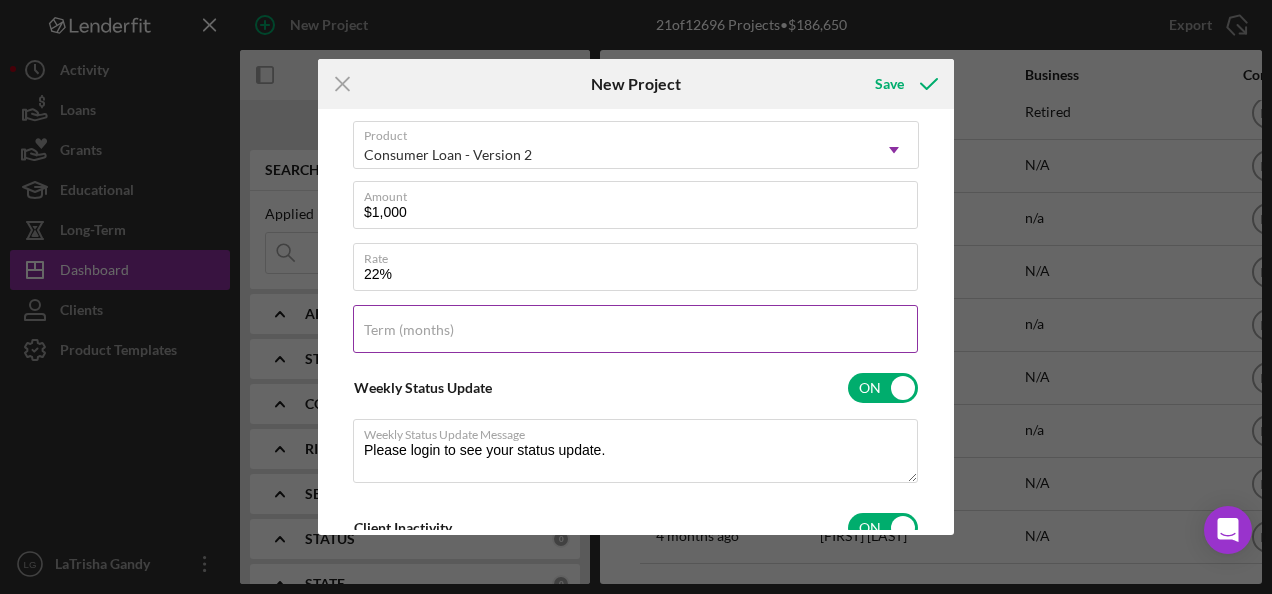 type on "22.000%" 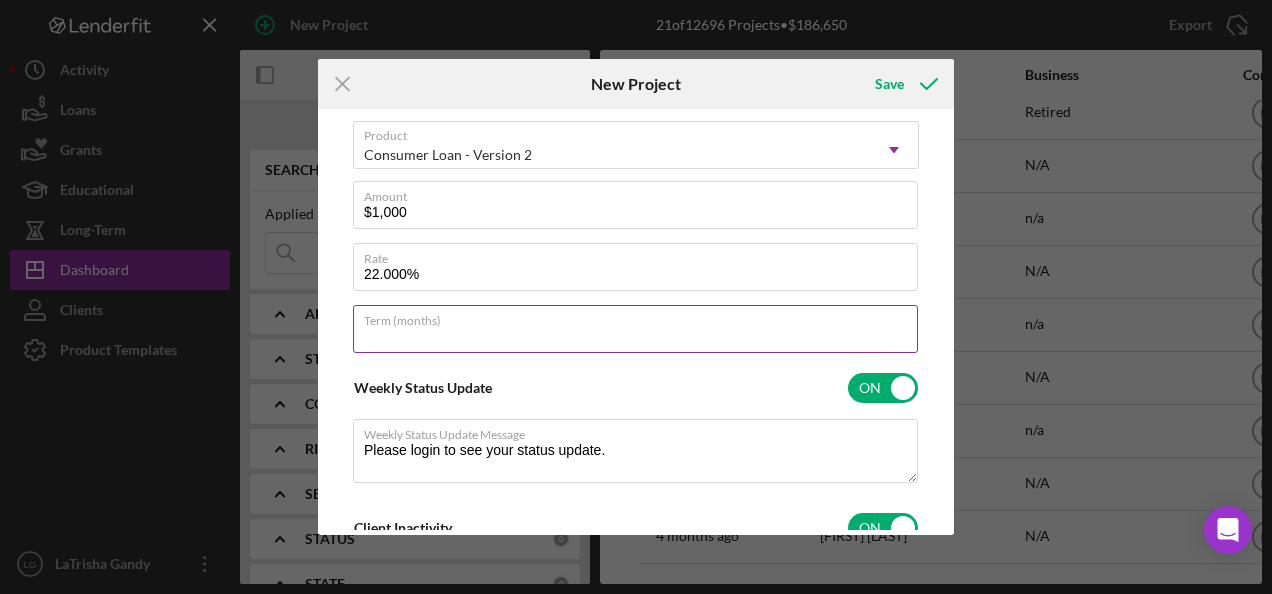 drag, startPoint x: 498, startPoint y: 336, endPoint x: 510, endPoint y: 333, distance: 12.369317 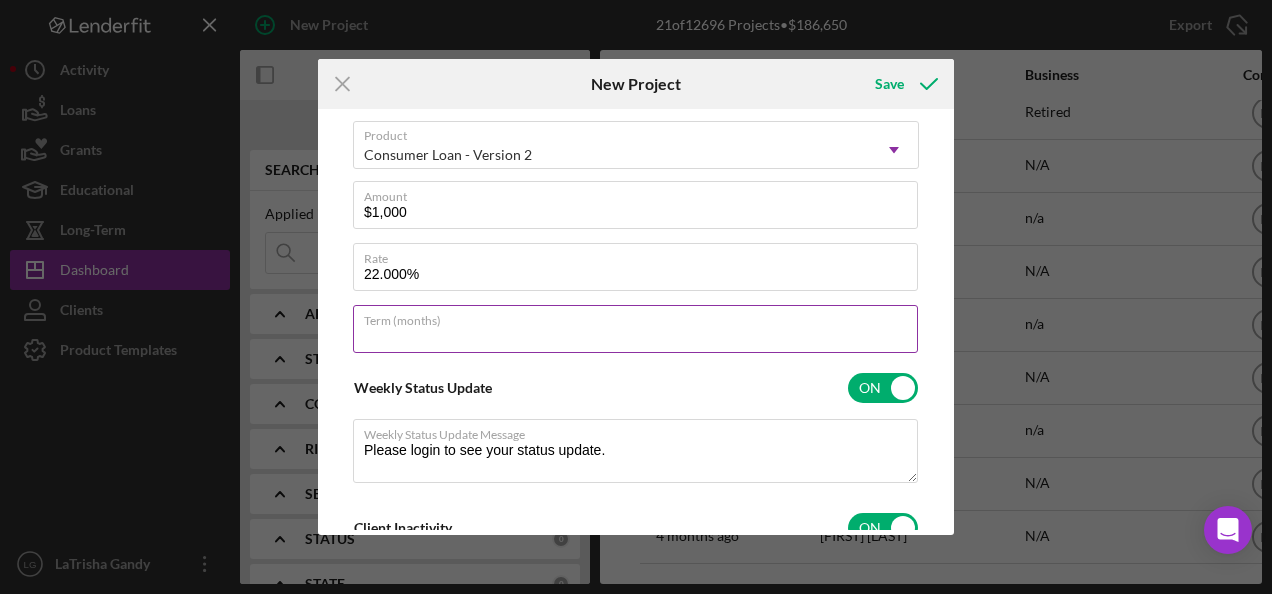 type on "36" 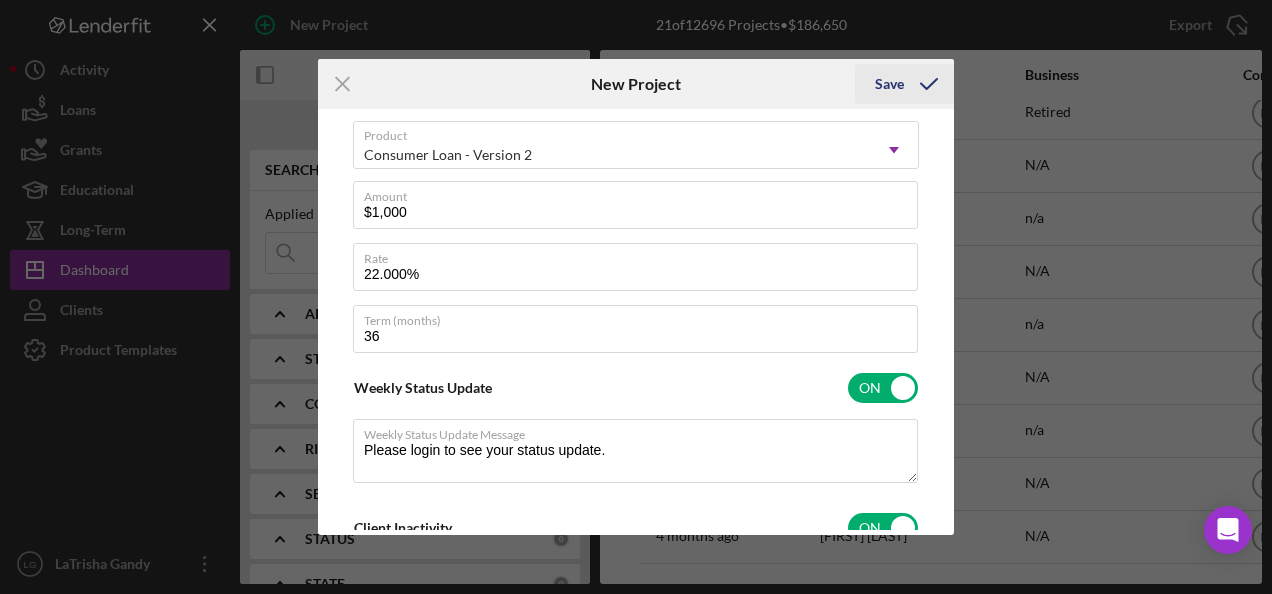 click on "Save" at bounding box center (889, 84) 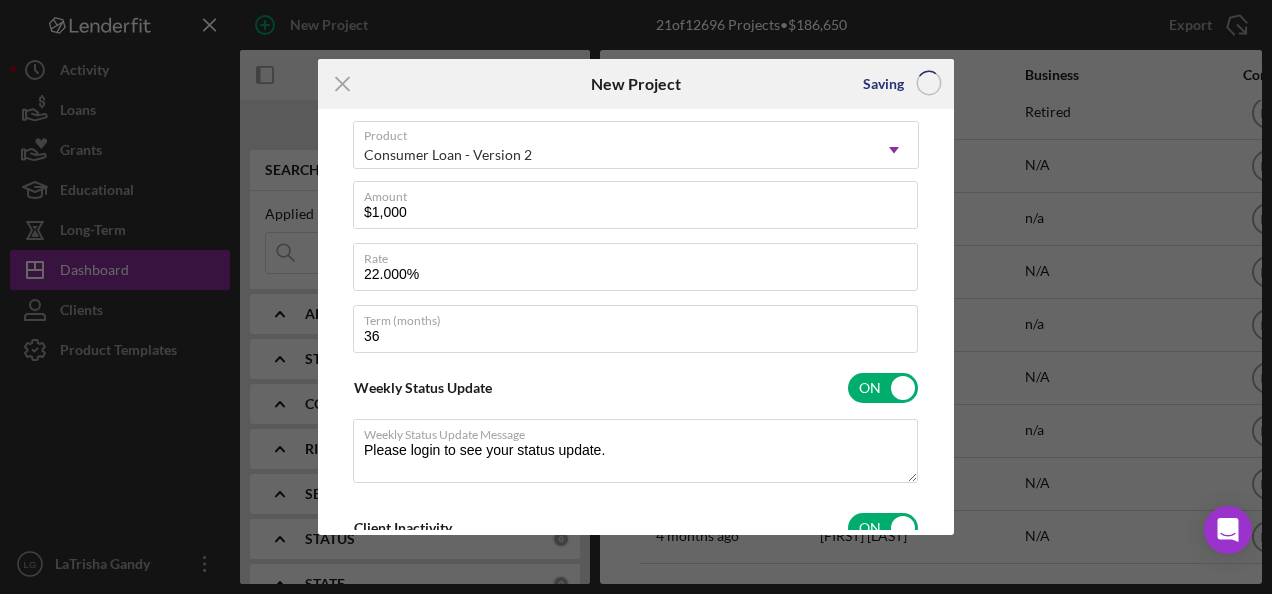 type 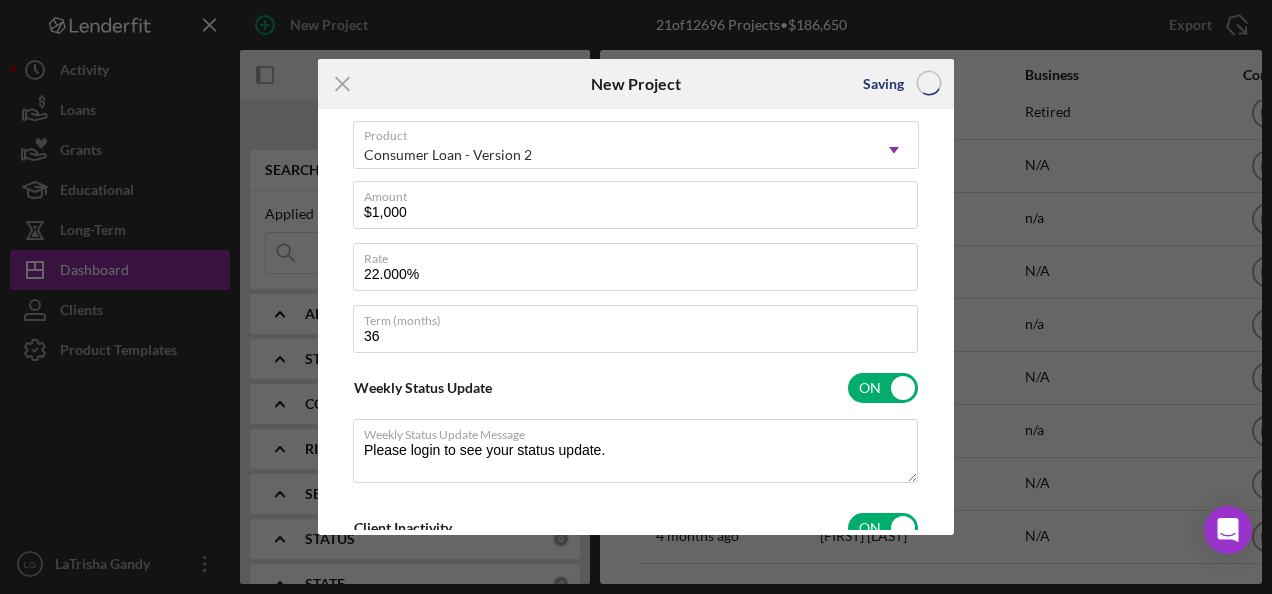 type 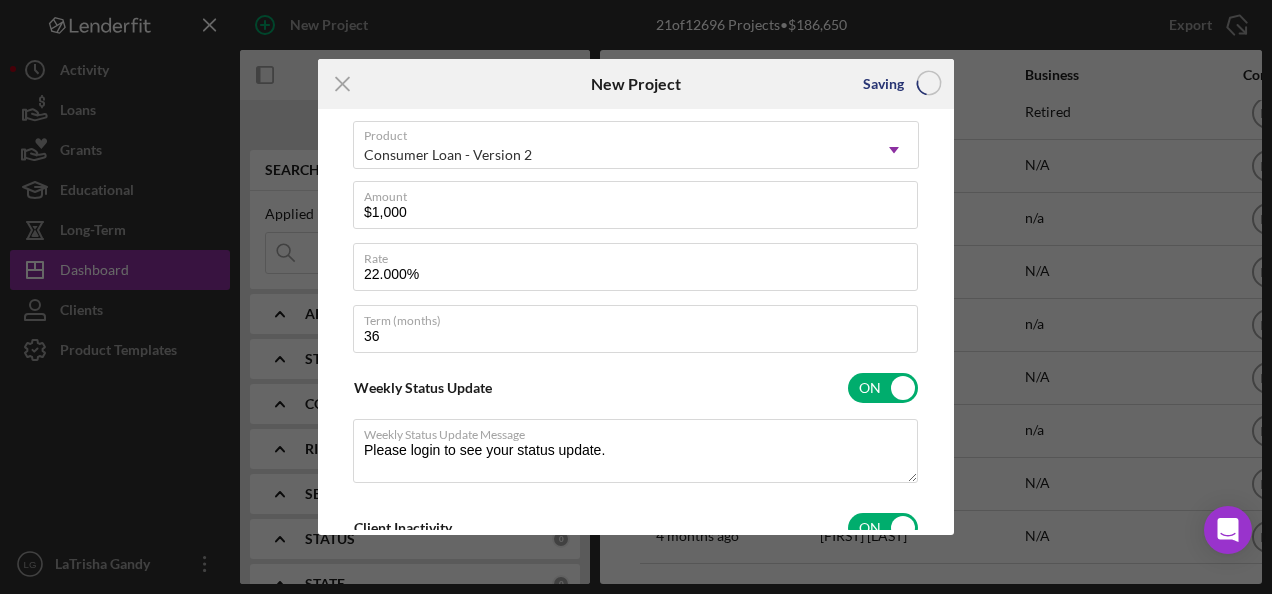 type 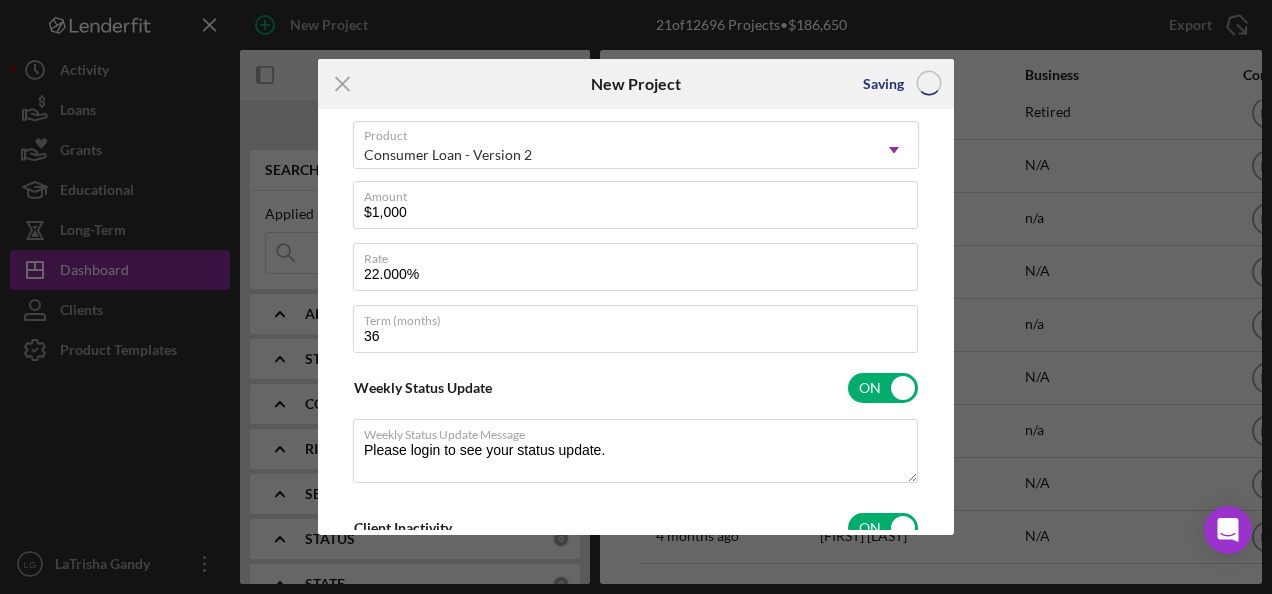 type 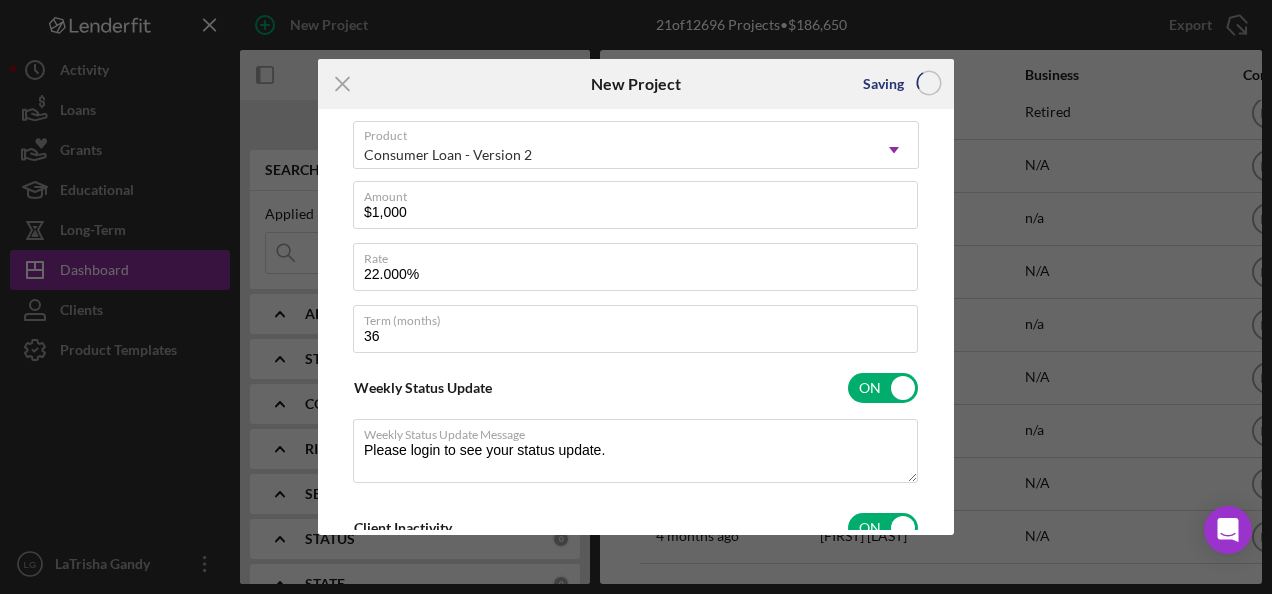 type 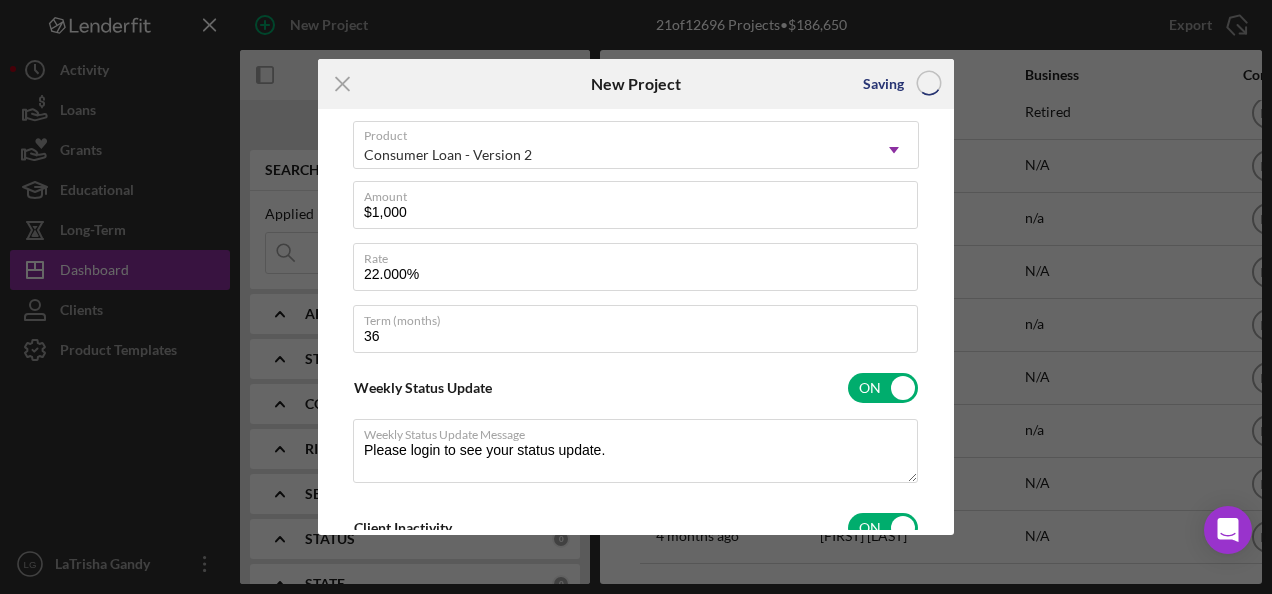 checkbox on "false" 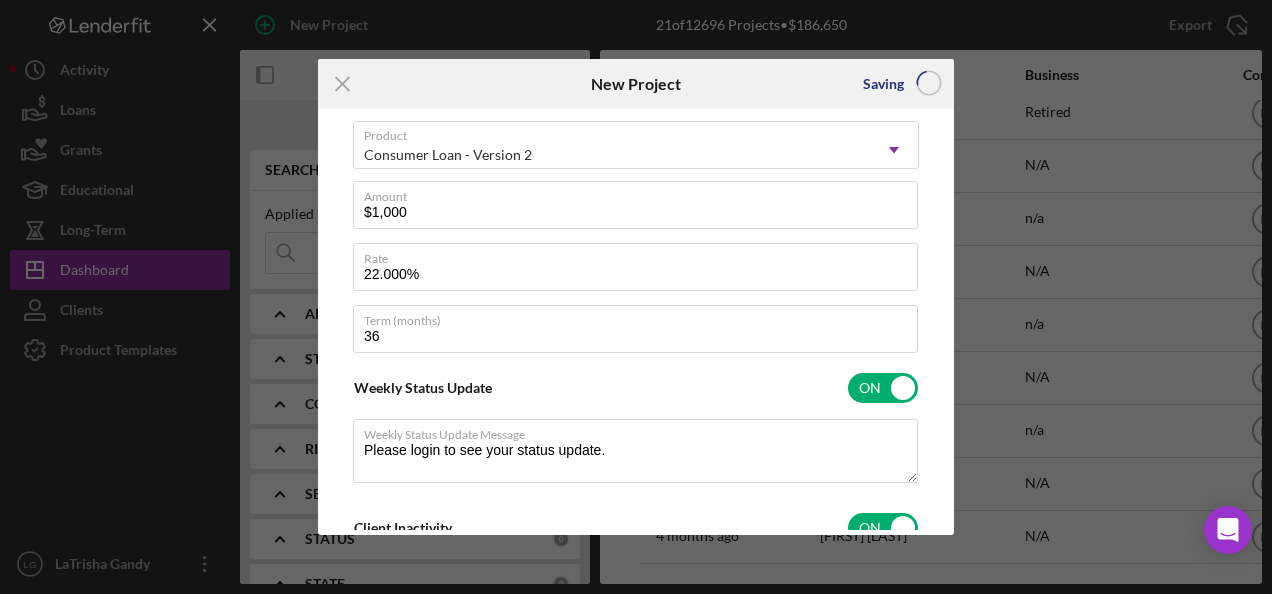 checkbox on "false" 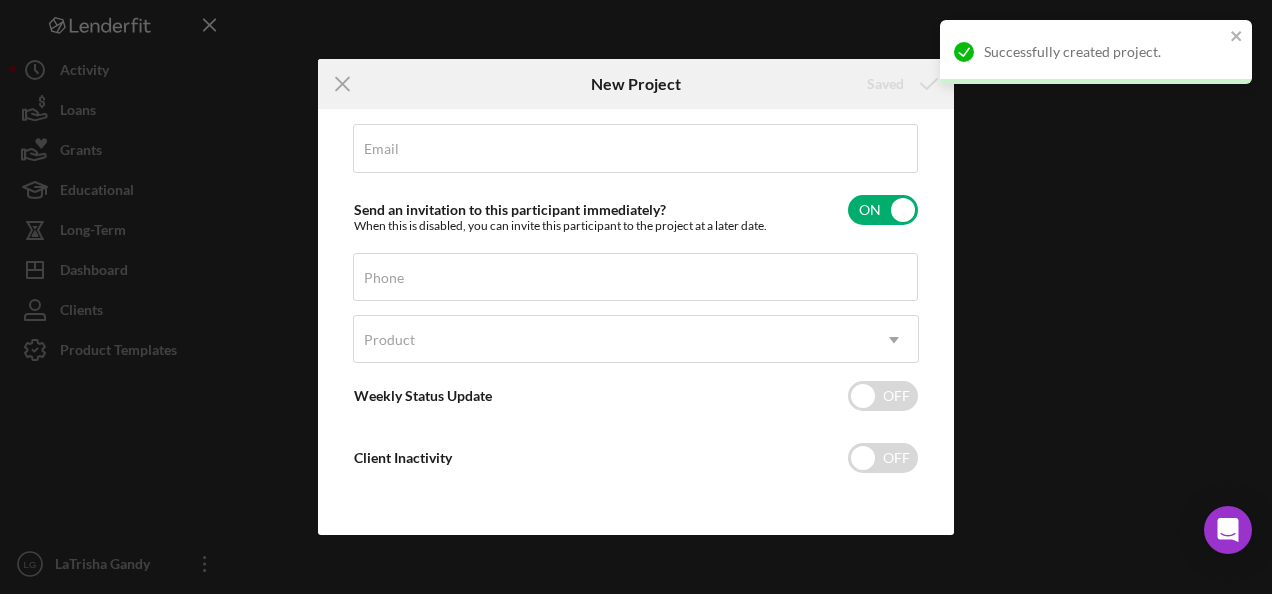 scroll, scrollTop: 203, scrollLeft: 0, axis: vertical 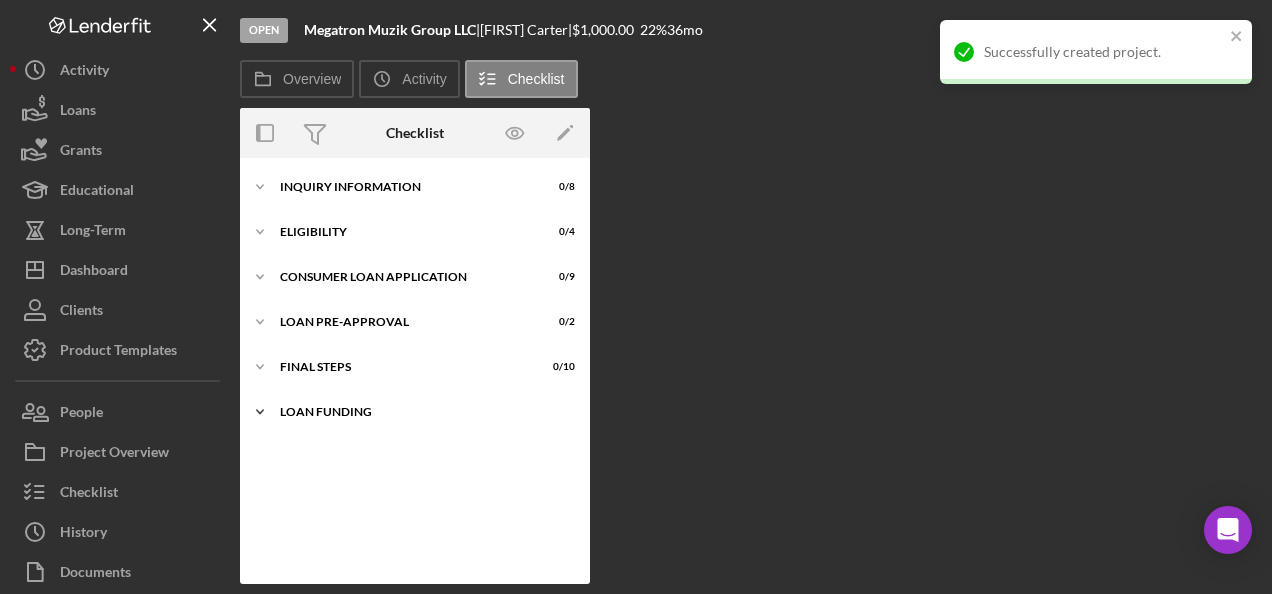 click on "Icon/Expander Loan Funding 0 / 1" at bounding box center [415, 412] 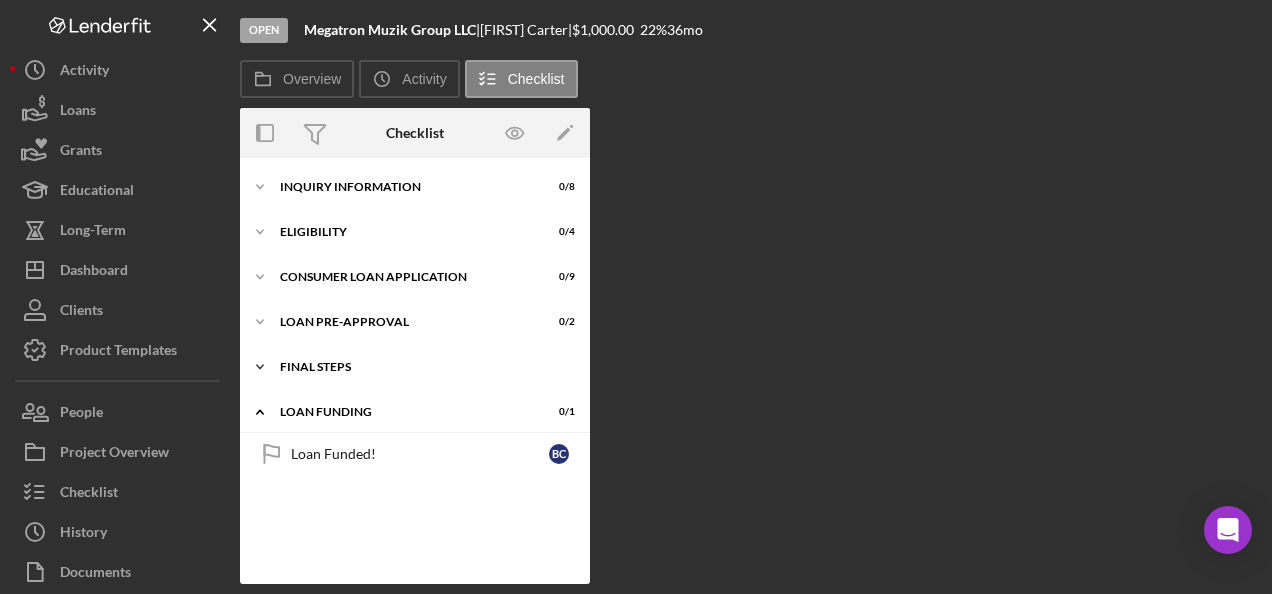 click on "Icon/Expander FINAL STEPS 0 / 10" at bounding box center [415, 367] 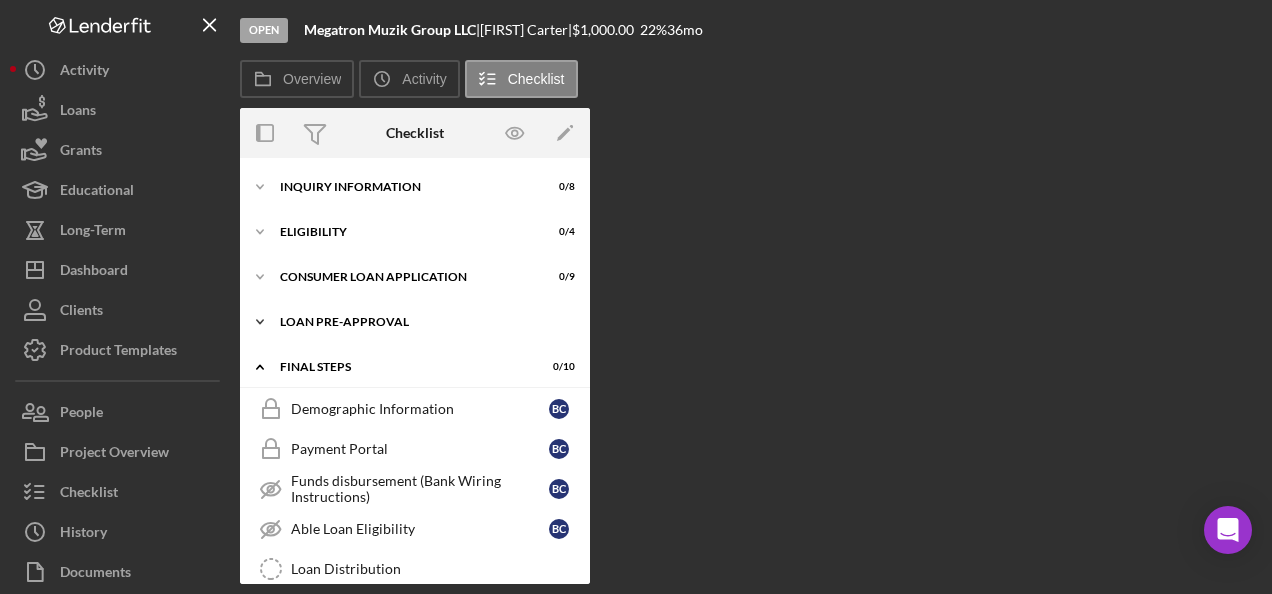 click on "Icon/Expander Loan Pre-Approval 0 / 2" at bounding box center (415, 322) 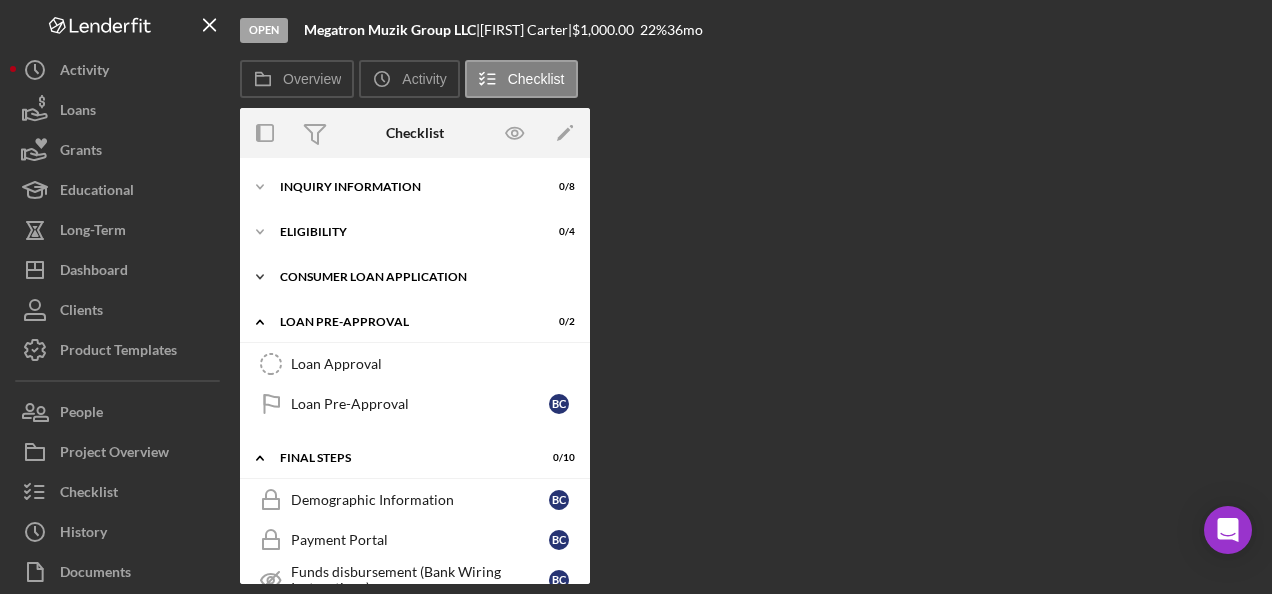 click on "Consumer Loan Application" at bounding box center [422, 277] 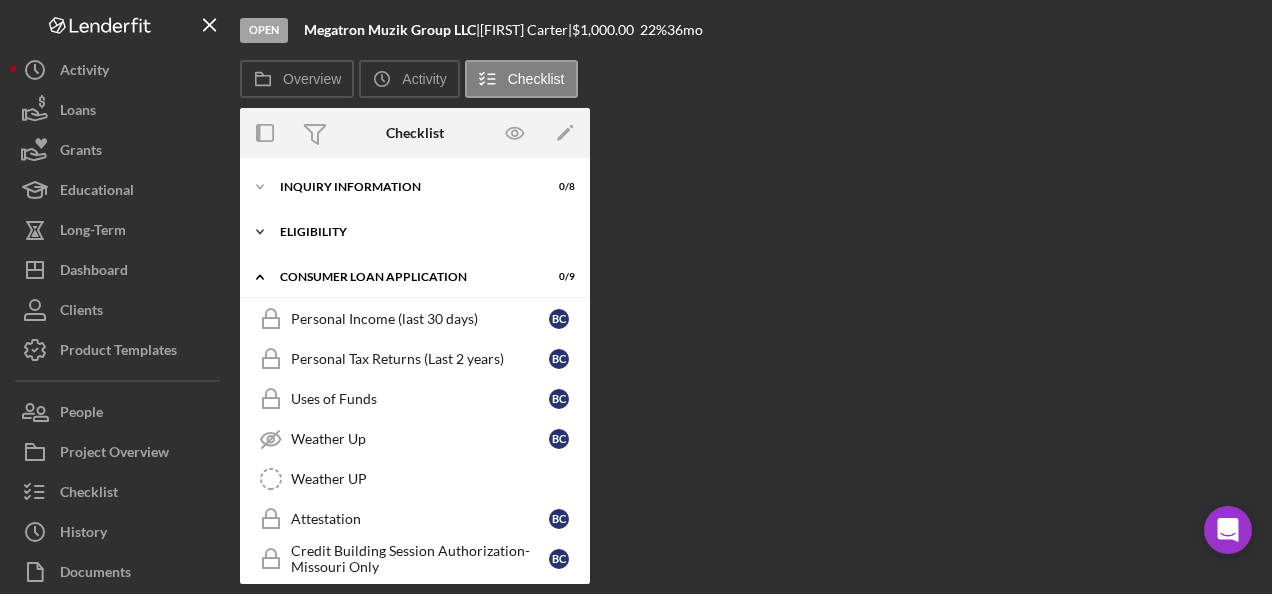 click on "Icon/Expander Eligibility 0 / 4" at bounding box center [415, 232] 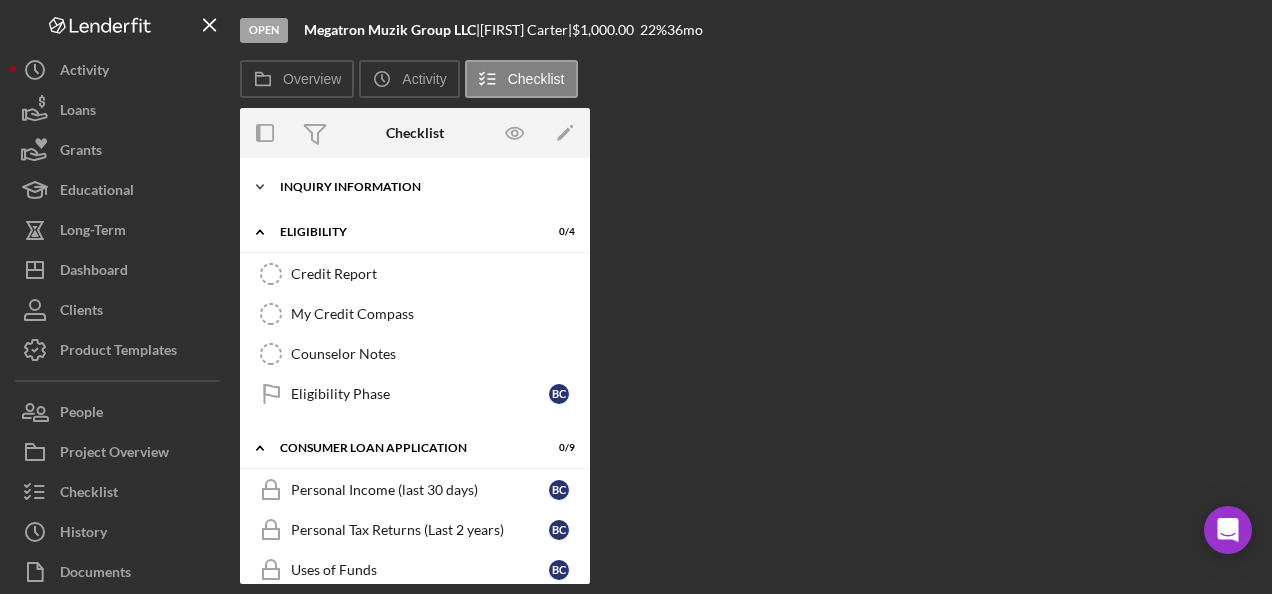 click on "Icon/Expander Inquiry Information 0 / 8" at bounding box center (415, 187) 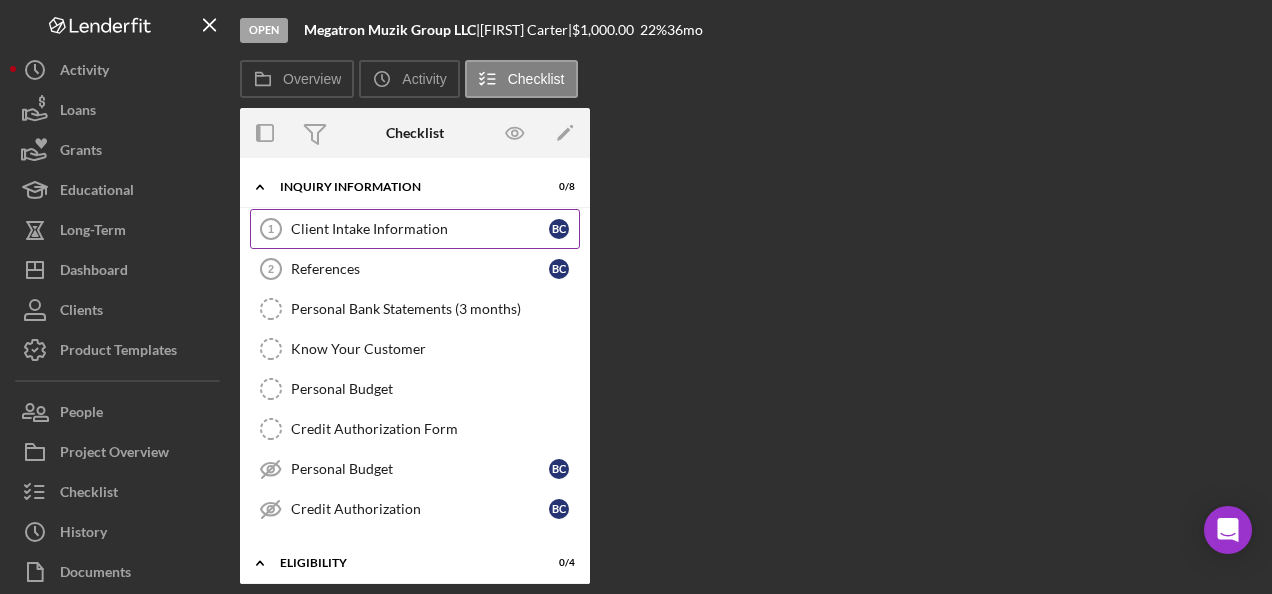 click on "Client Intake Information" at bounding box center (420, 229) 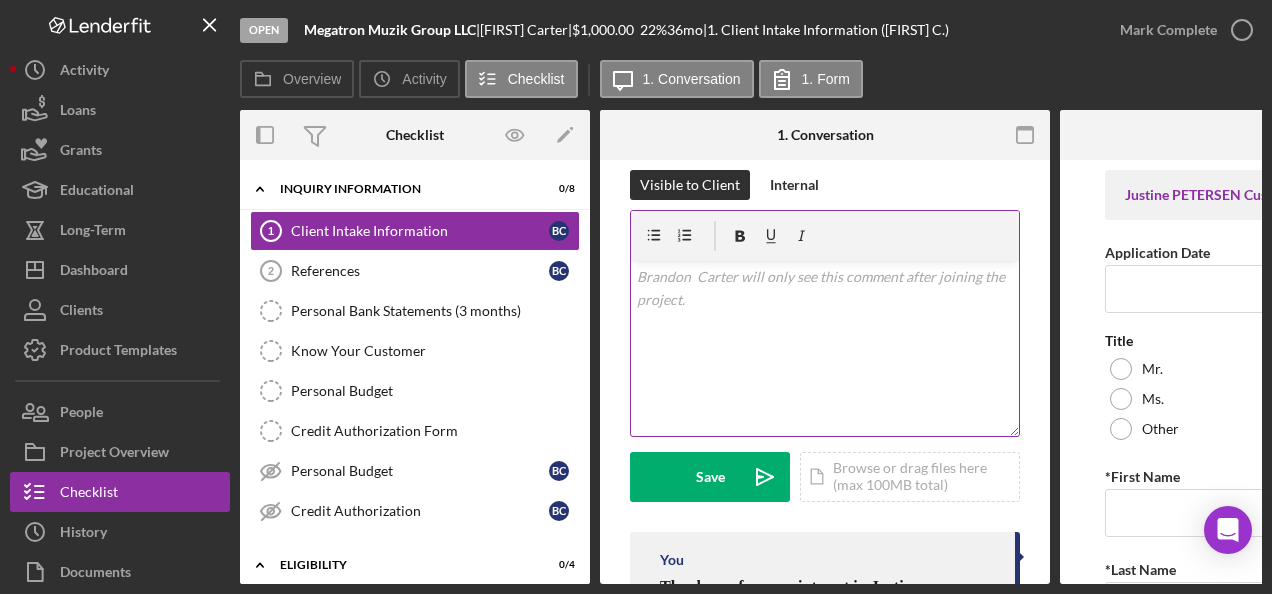 scroll, scrollTop: 500, scrollLeft: 0, axis: vertical 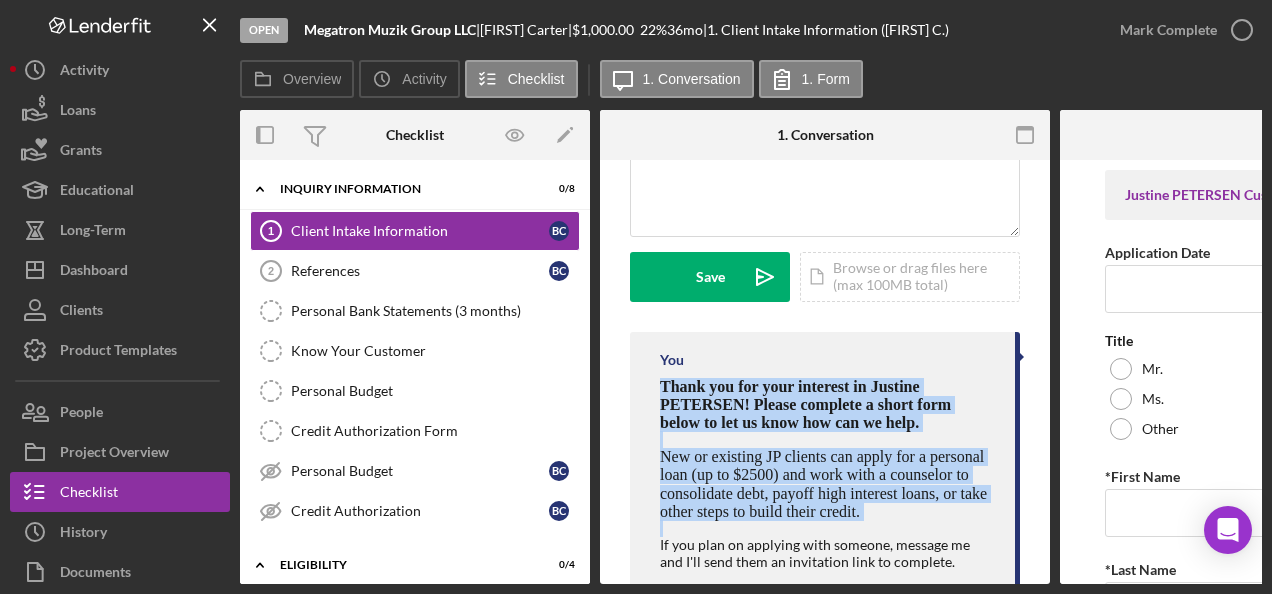 drag, startPoint x: 674, startPoint y: 382, endPoint x: 932, endPoint y: 529, distance: 296.9394 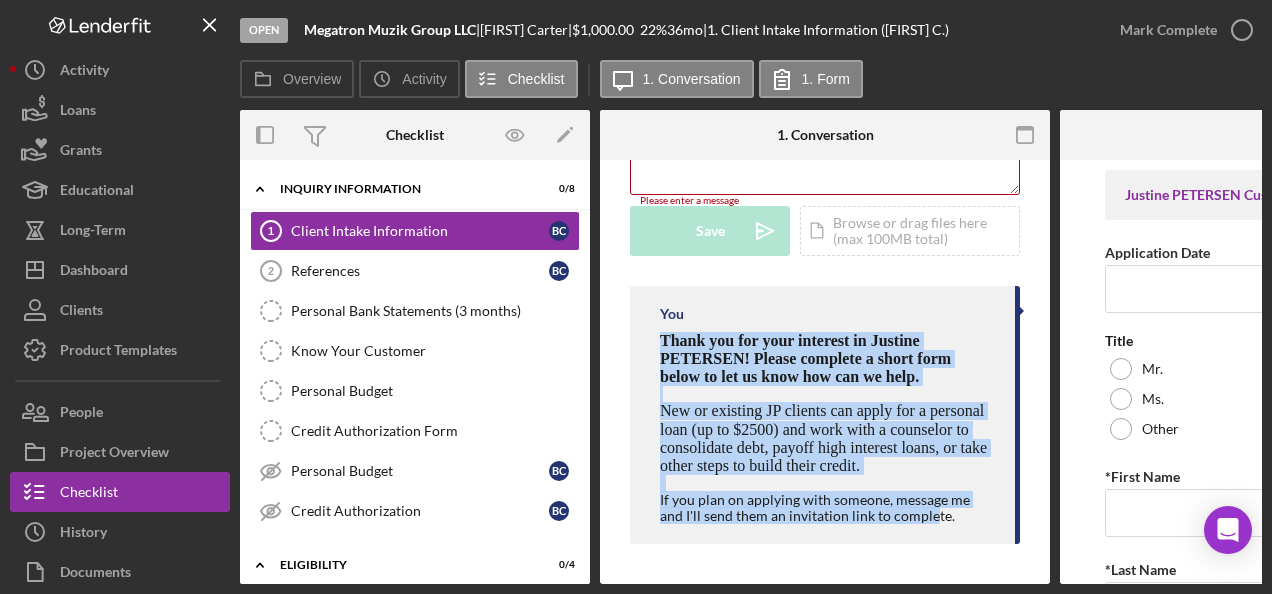scroll, scrollTop: 547, scrollLeft: 0, axis: vertical 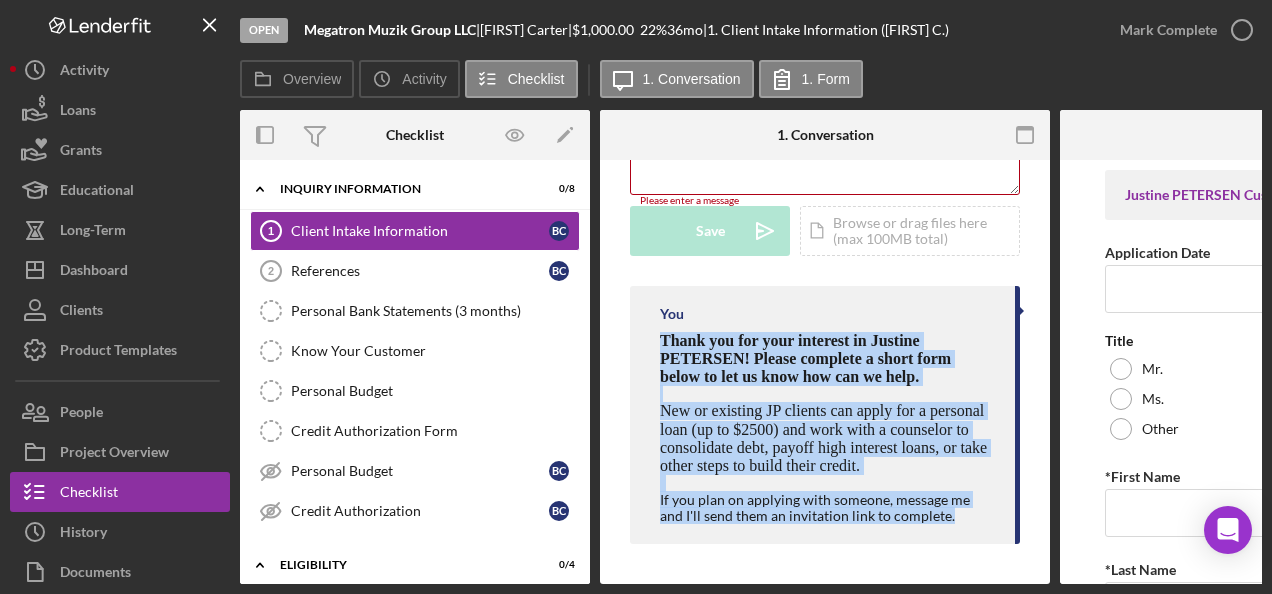 drag, startPoint x: 954, startPoint y: 508, endPoint x: 638, endPoint y: 328, distance: 363.67017 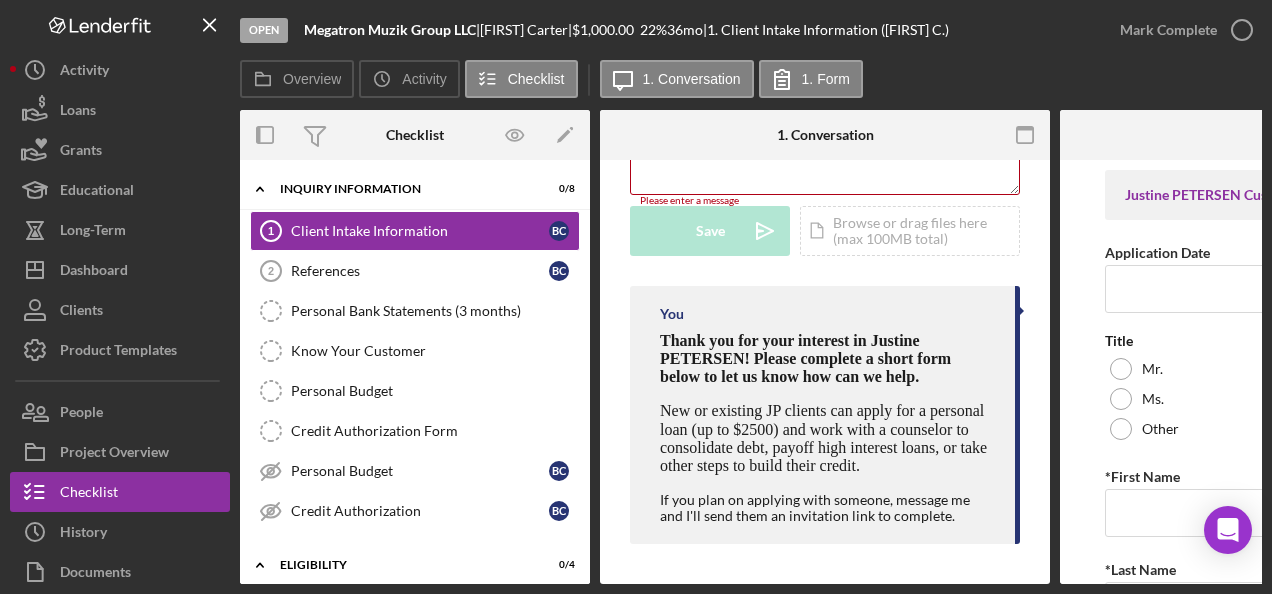 click on "v Color teal Color pink Remove color Add row above Add row below Add column before Add column after Merge cells Split cells Remove column Remove row Remove table" at bounding box center (825, 106) 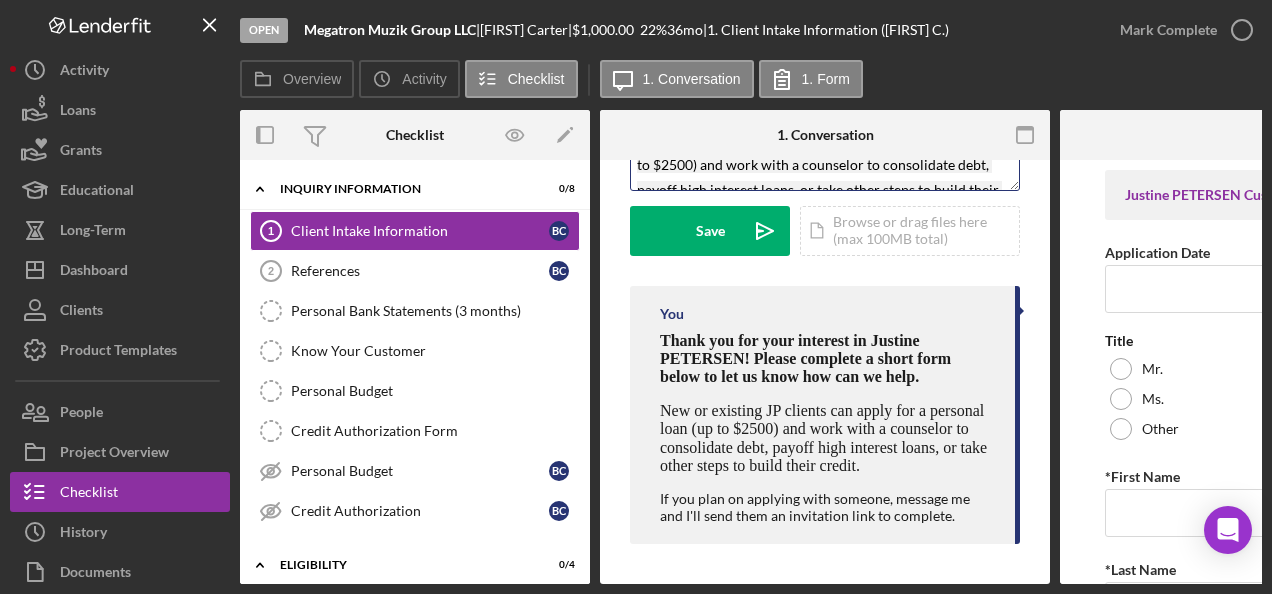 scroll, scrollTop: 118, scrollLeft: 0, axis: vertical 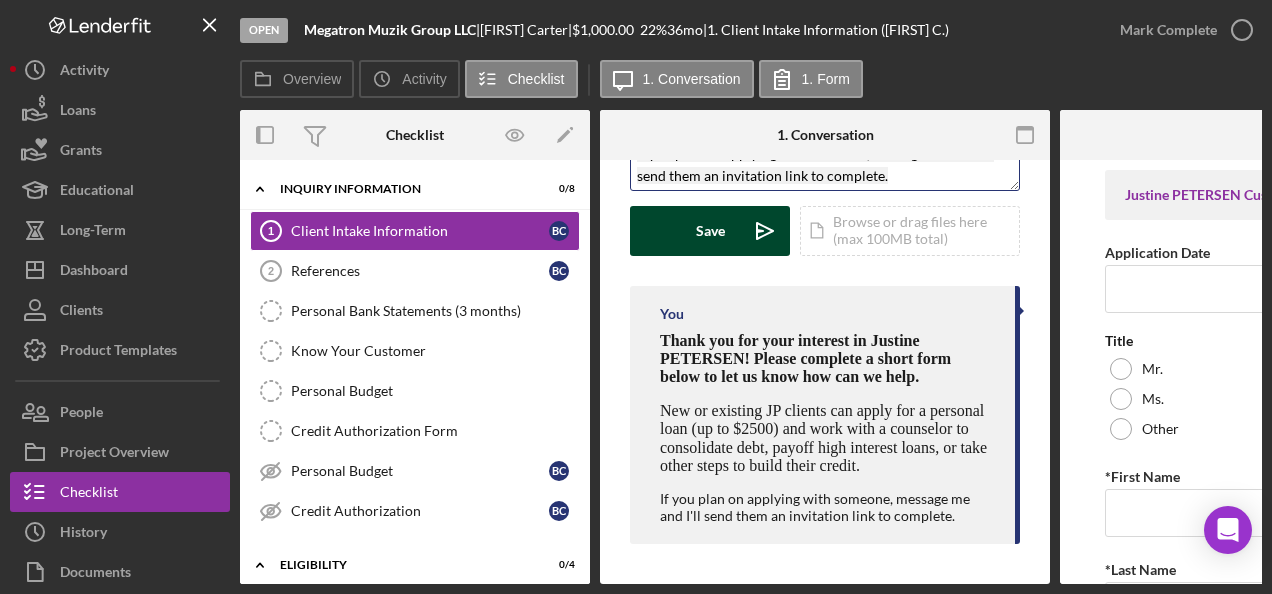click on "Save" at bounding box center [710, 231] 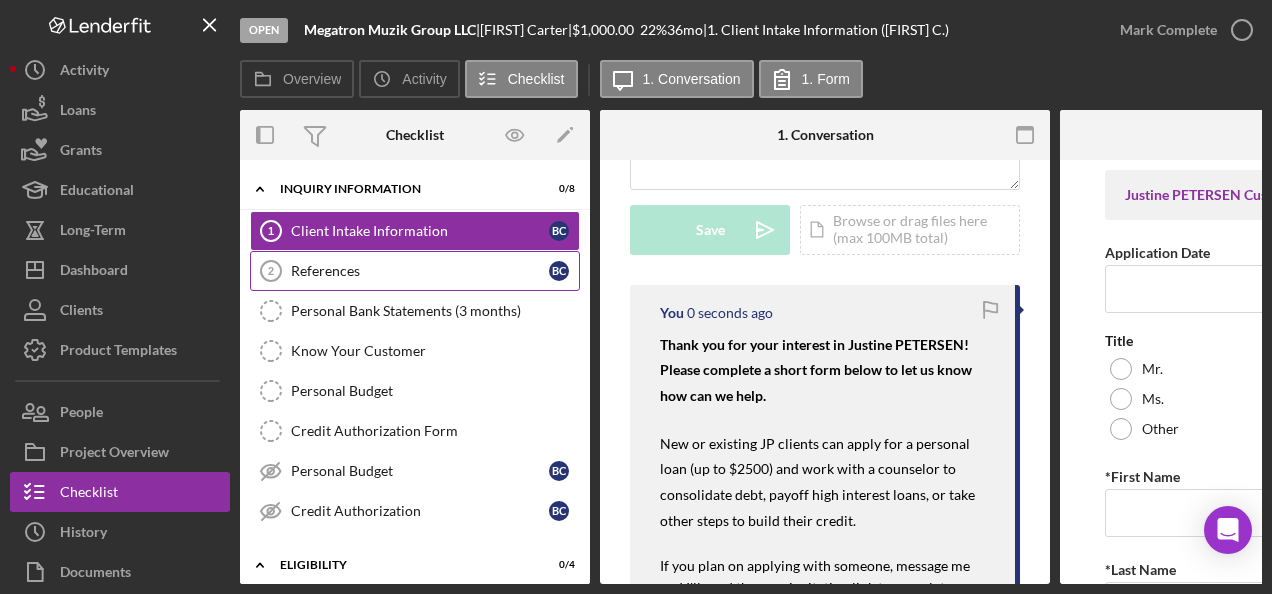 scroll, scrollTop: 0, scrollLeft: 0, axis: both 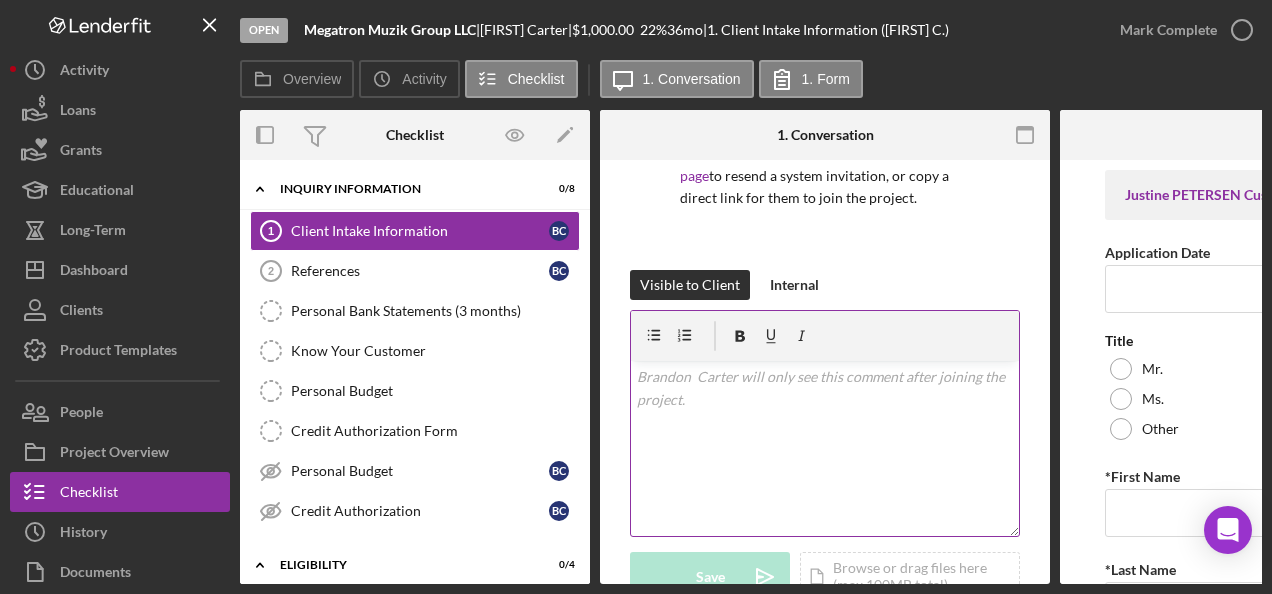 click on "v Color teal Color pink Remove color Add row above Add row below Add column before Add column after Merge cells Split cells Remove column Remove row Remove table" at bounding box center (825, 448) 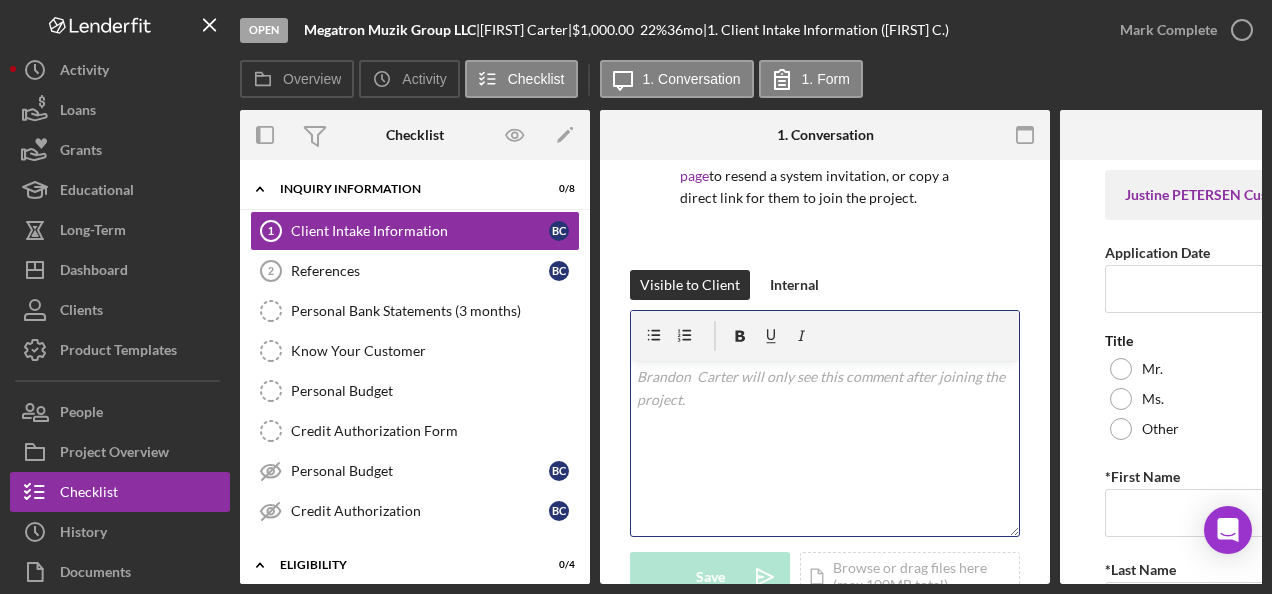 type 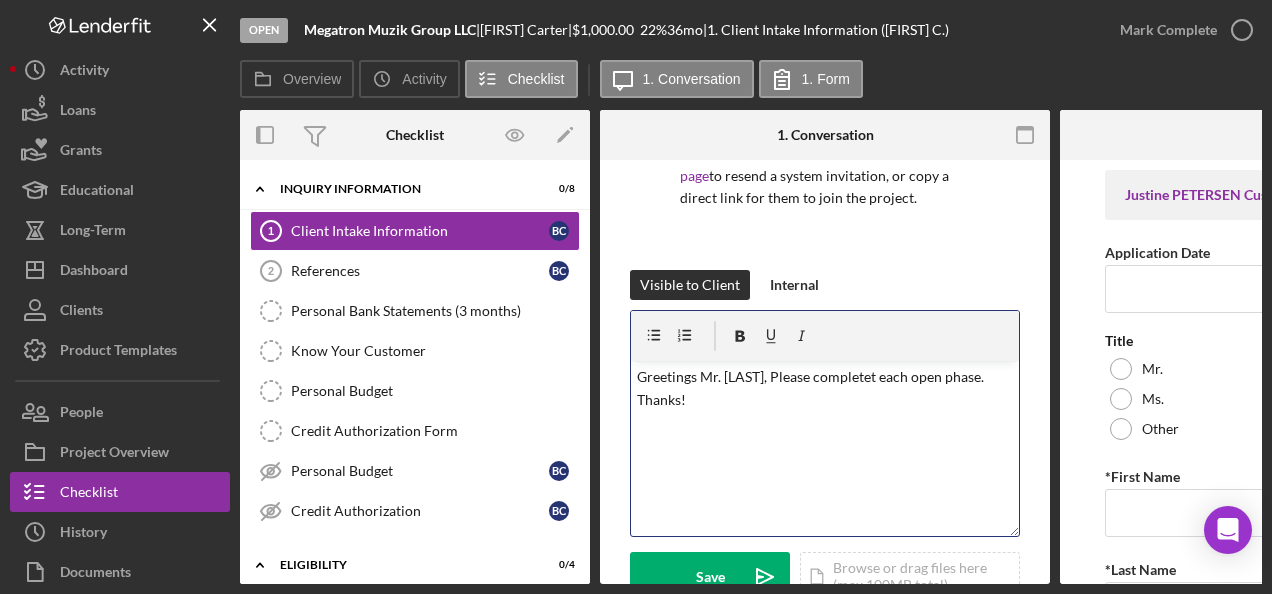 click on "Greetings Mr. [LAST], Please completet each open phase. Thanks!" at bounding box center [825, 388] 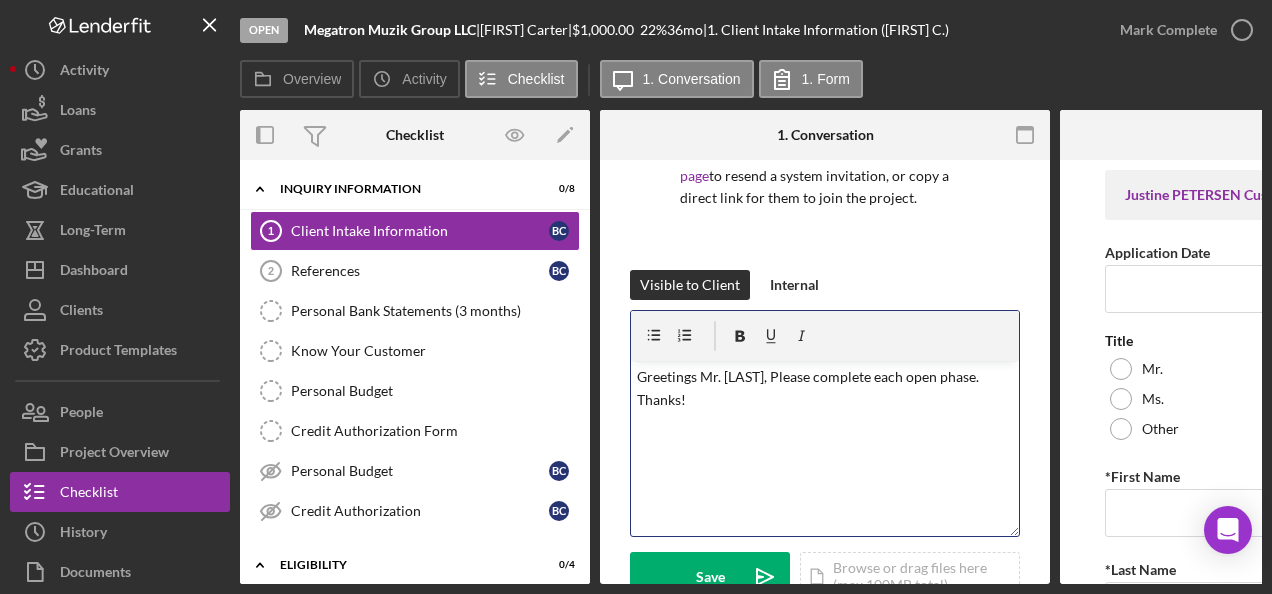 scroll, scrollTop: 400, scrollLeft: 0, axis: vertical 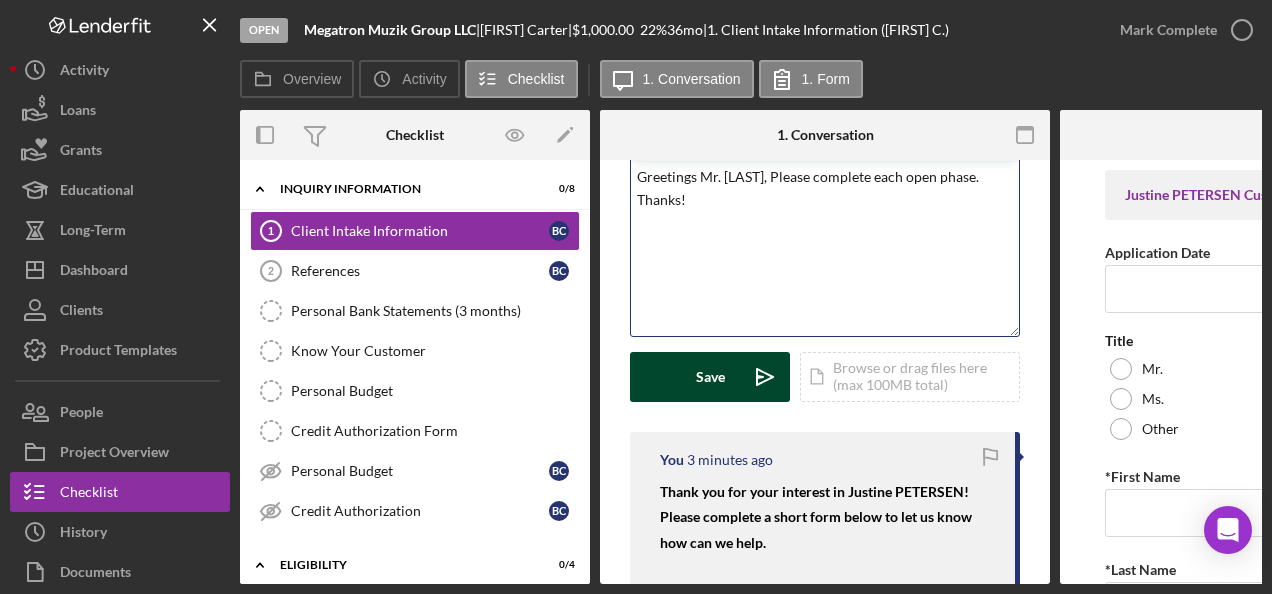 click on "Save Icon/icon-invite-send" at bounding box center (710, 377) 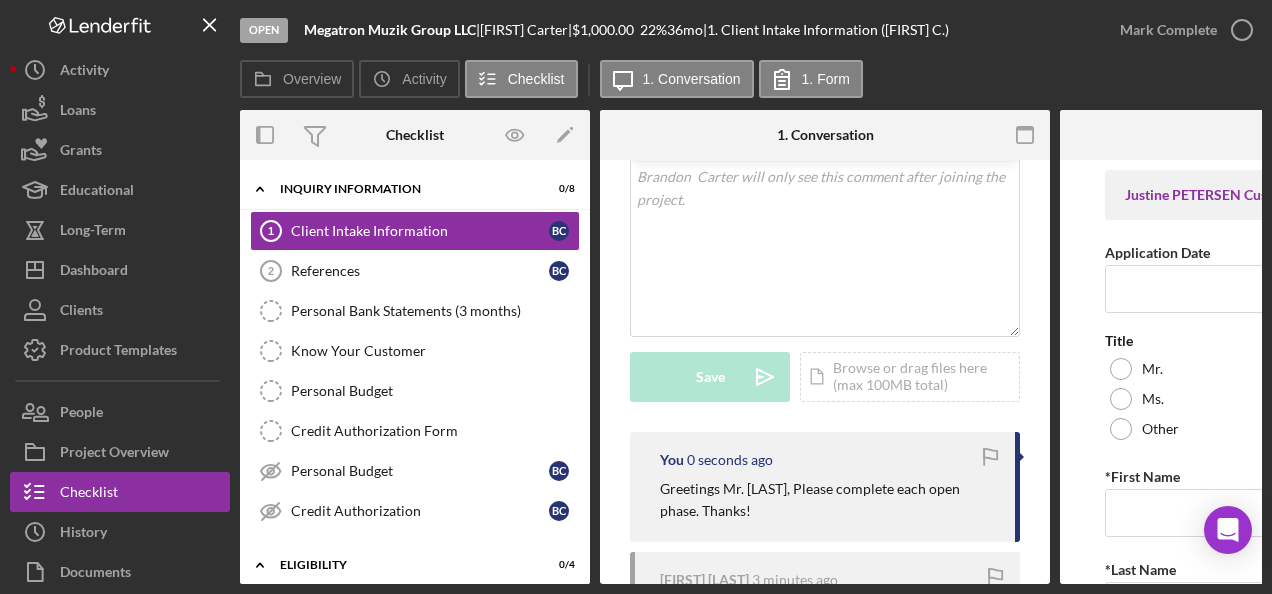 scroll, scrollTop: 400, scrollLeft: 0, axis: vertical 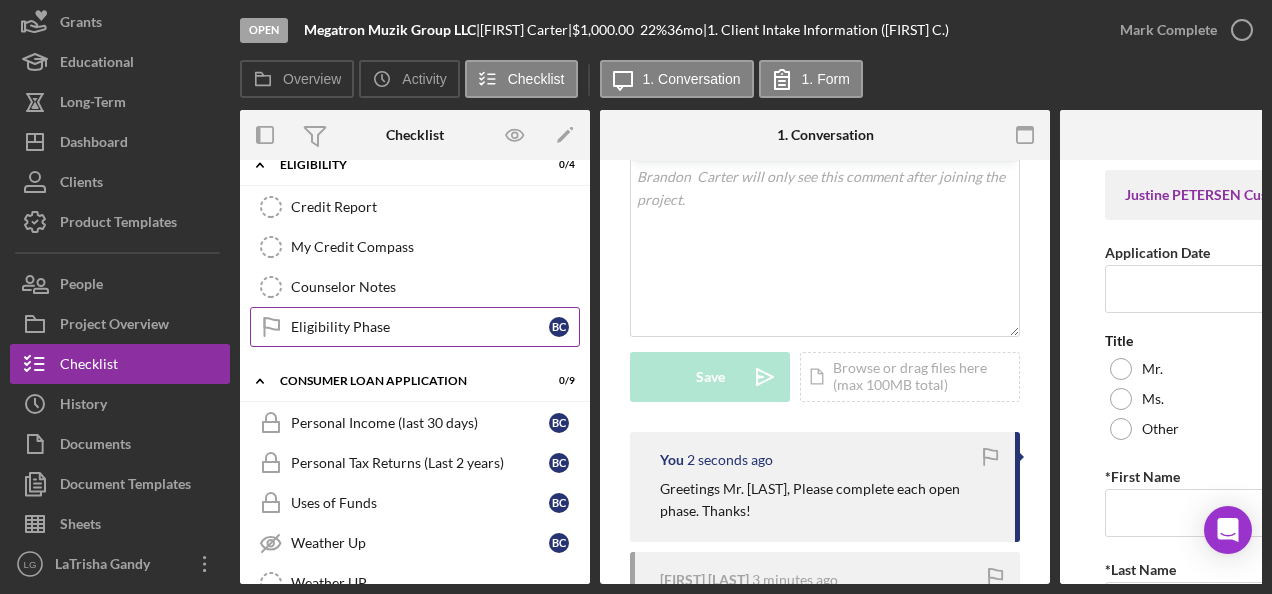 click on "Eligibility Phase Eligibility Phase B C" at bounding box center [415, 327] 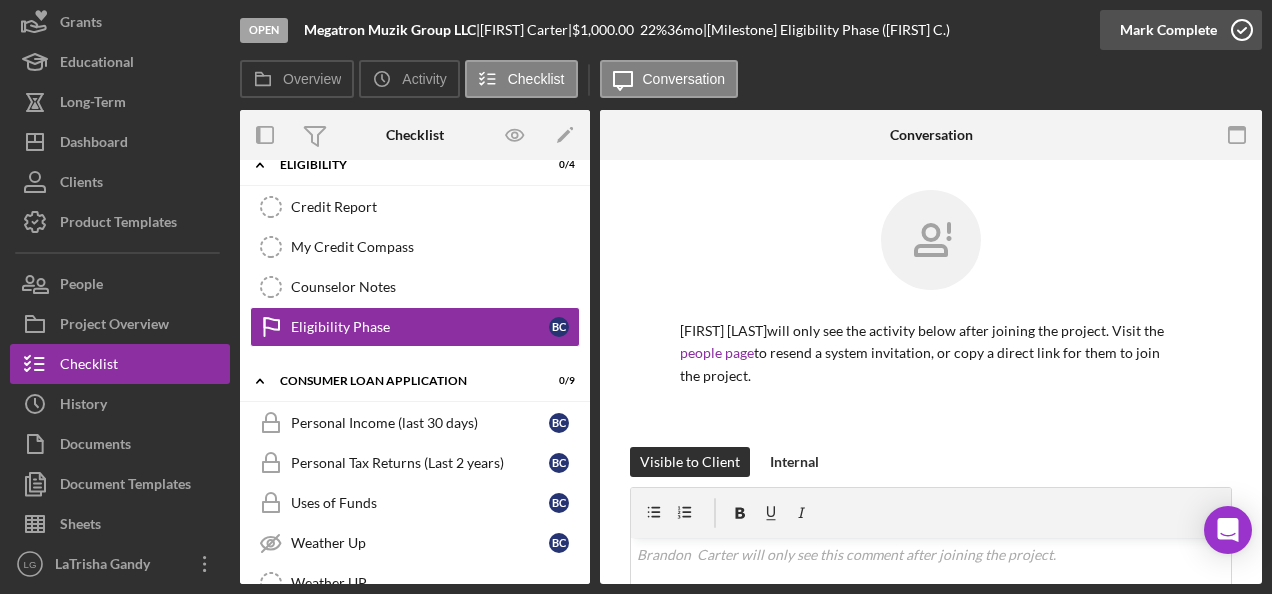 click on "Mark Complete" at bounding box center (1168, 30) 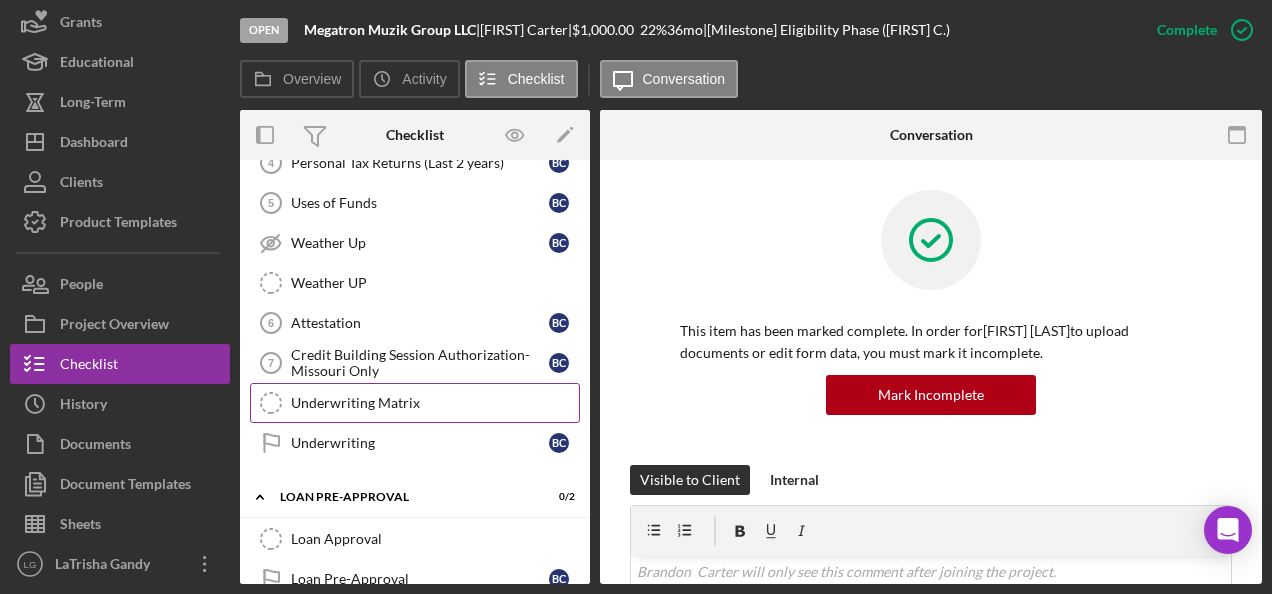 scroll, scrollTop: 1000, scrollLeft: 0, axis: vertical 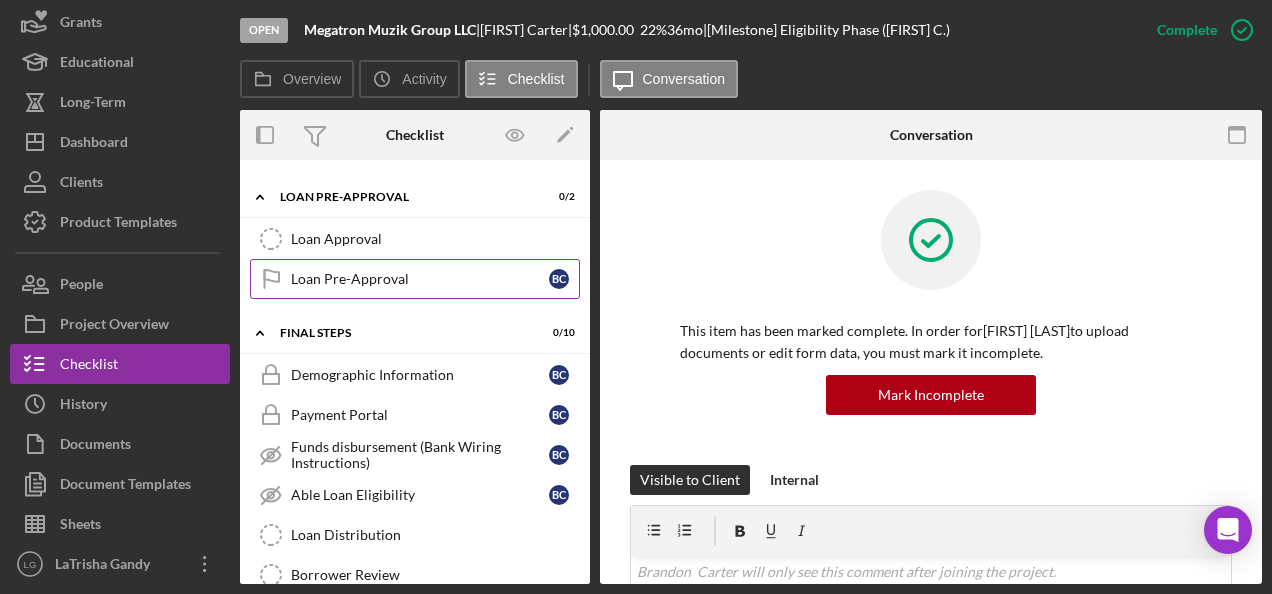 click on "Loan Pre-Approval" at bounding box center [420, 279] 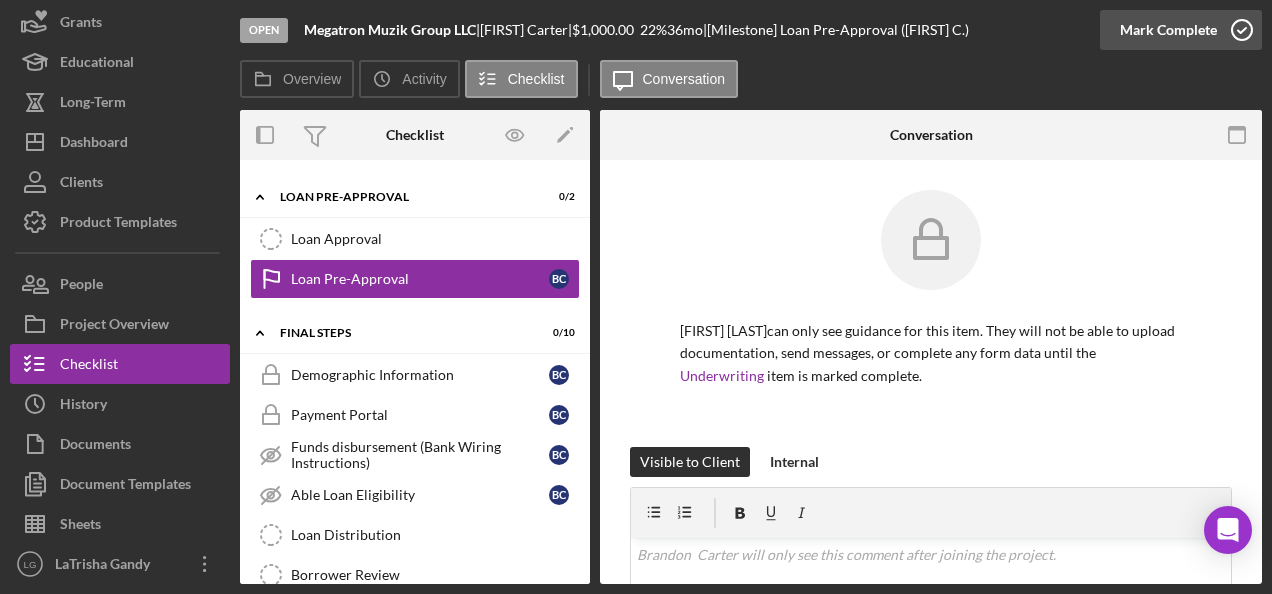 click on "Mark Complete" at bounding box center [1168, 30] 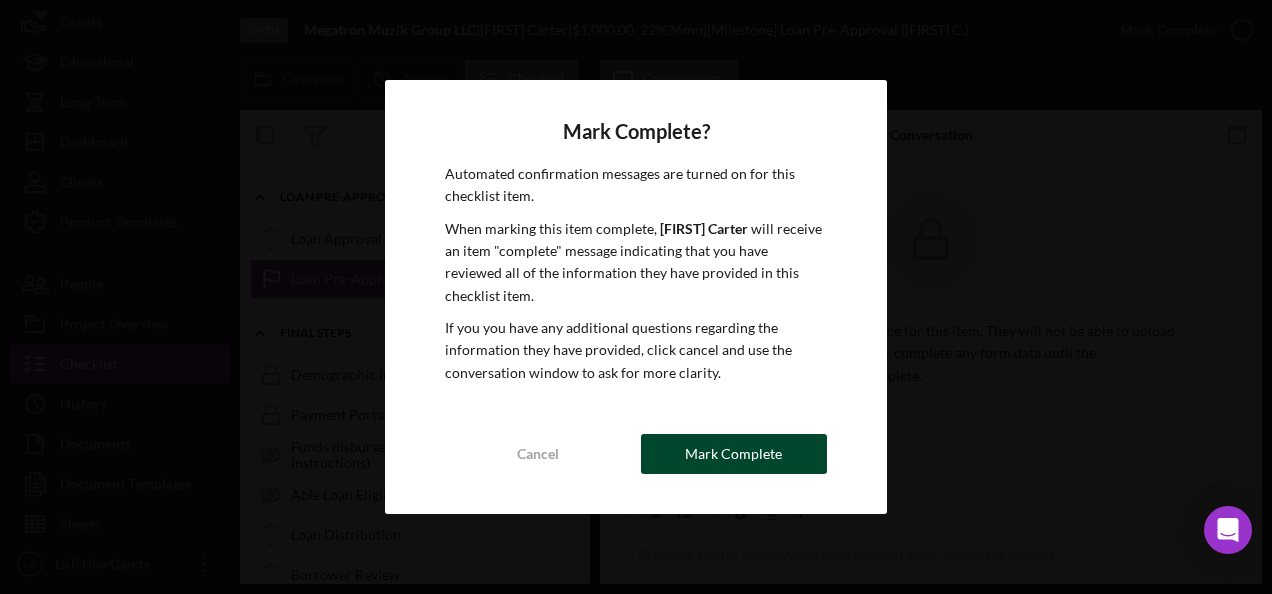 click on "Mark Complete" at bounding box center [733, 454] 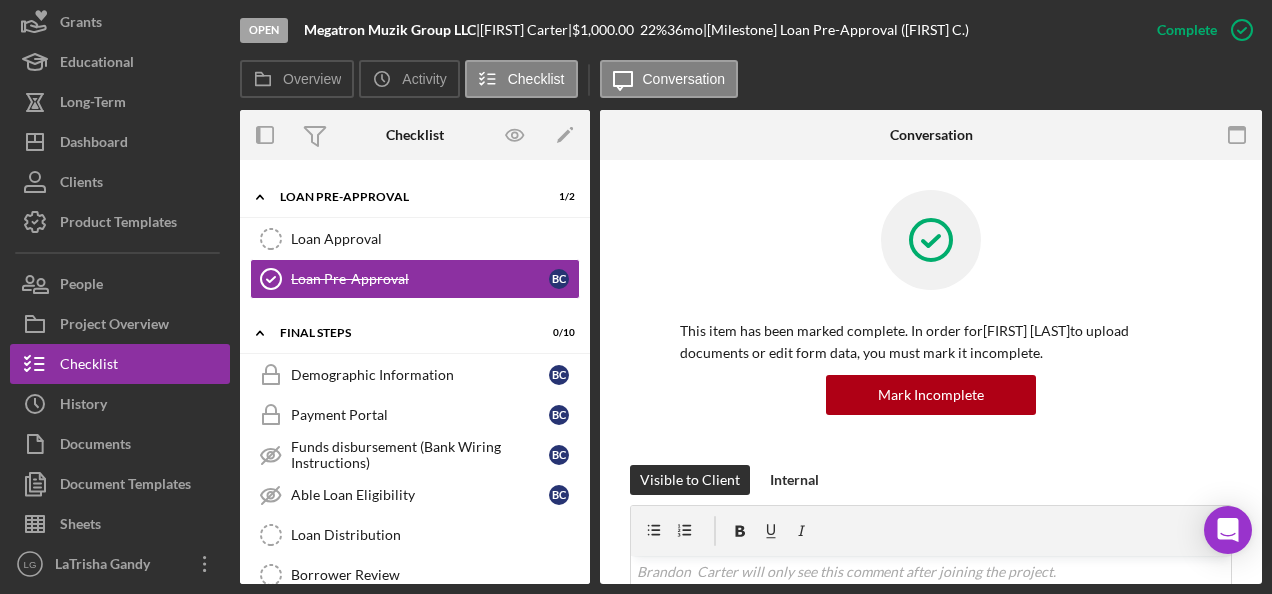 scroll, scrollTop: 900, scrollLeft: 0, axis: vertical 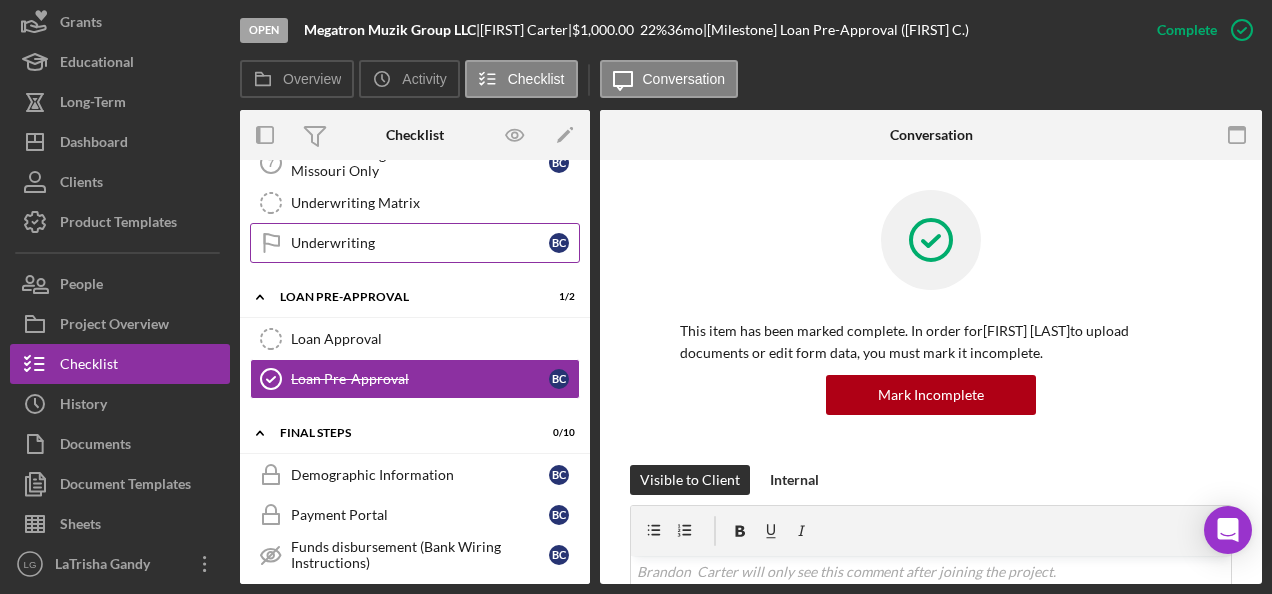 click on "Underwriting Underwriting B C" at bounding box center (415, 243) 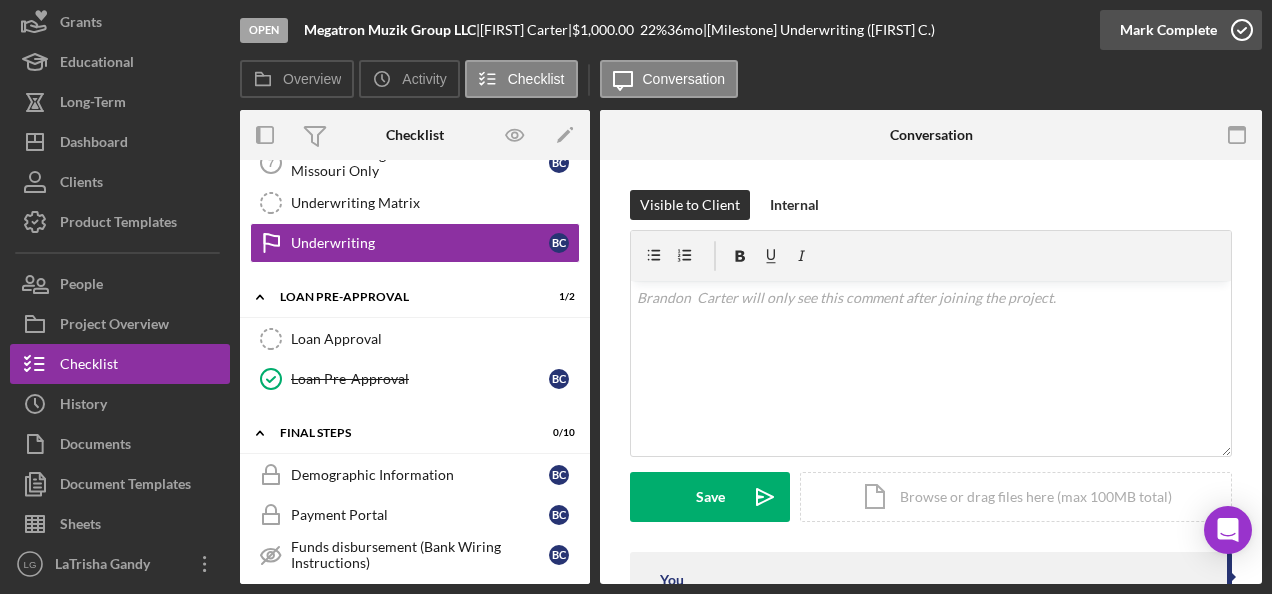 click on "Mark Complete" at bounding box center (1168, 30) 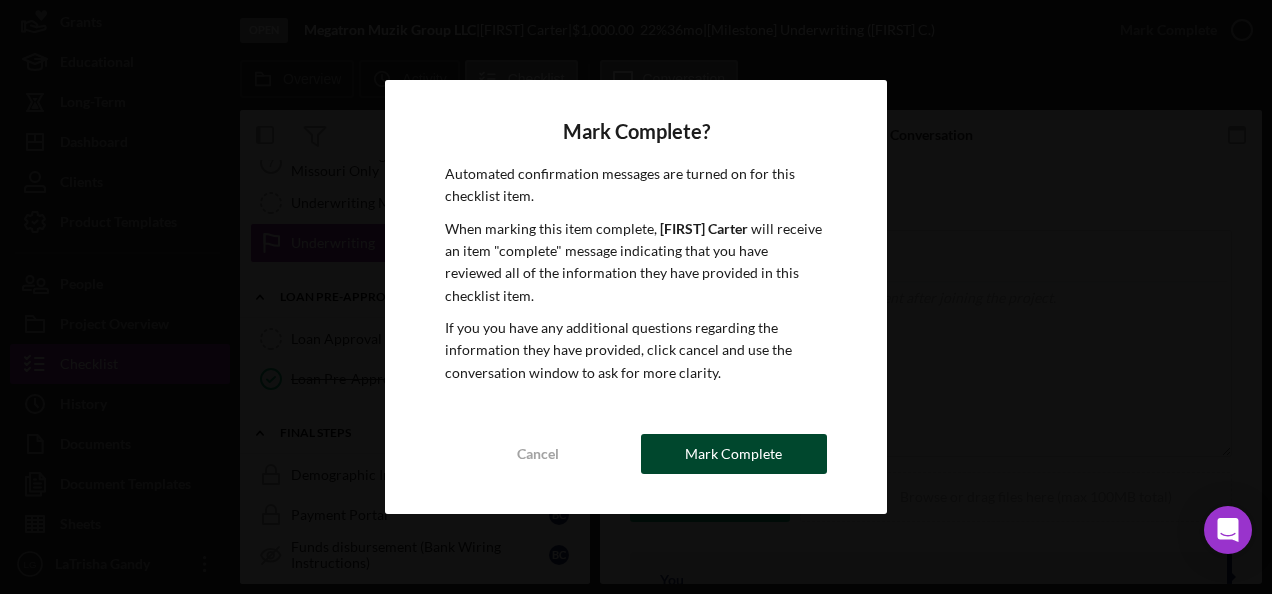 click on "Mark Complete" at bounding box center (733, 454) 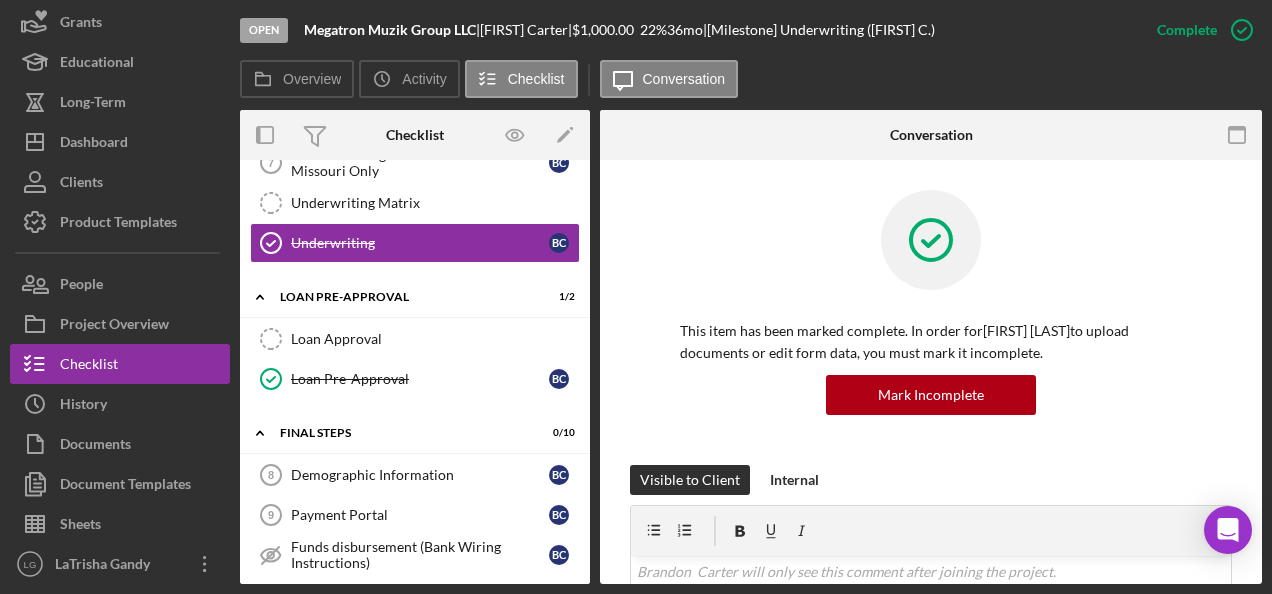 click on "Open Megatron Muzik Group LLC | [FIRST] [LAST] | $1,000.00 22 % 36 mo | [Milestone] Underwriting ([FIRST] C.) Complete Mark Incomplete Overview Icon/History Activity Checklist Icon/Message Conversation Overview Overview Edit Icon/Edit Status Ongoing Risk Rating Sentiment Rating 5 Product Consumer Loan - Version 2 Created Date [DATE] Started Date [DATE] Closing Goal Amount $1,000.00 Rate 22.000% Term 36 months Contact Icon/User Photo LG [FIRST] [LAST] Account Executive Stage Open Weekly Status Update Yes Inactivity Alerts Yes Key Ratios Edit Icon/Edit DSCR Collateral Coverage DTI LTV Global DSCR Global Collateral Coverage Global DTI NOI Recommendation Edit Icon/Edit Payment Type Rate Term Amount Down Payment Closing Fee Include closing fee in amount financed? No Origination Fee Include origination fee in amount financed? No Amount Financed Closing Date First Payment Date Maturity Date Resolution Edit Icon/Edit Resolved On Resolution New 0" at bounding box center (636, 297) 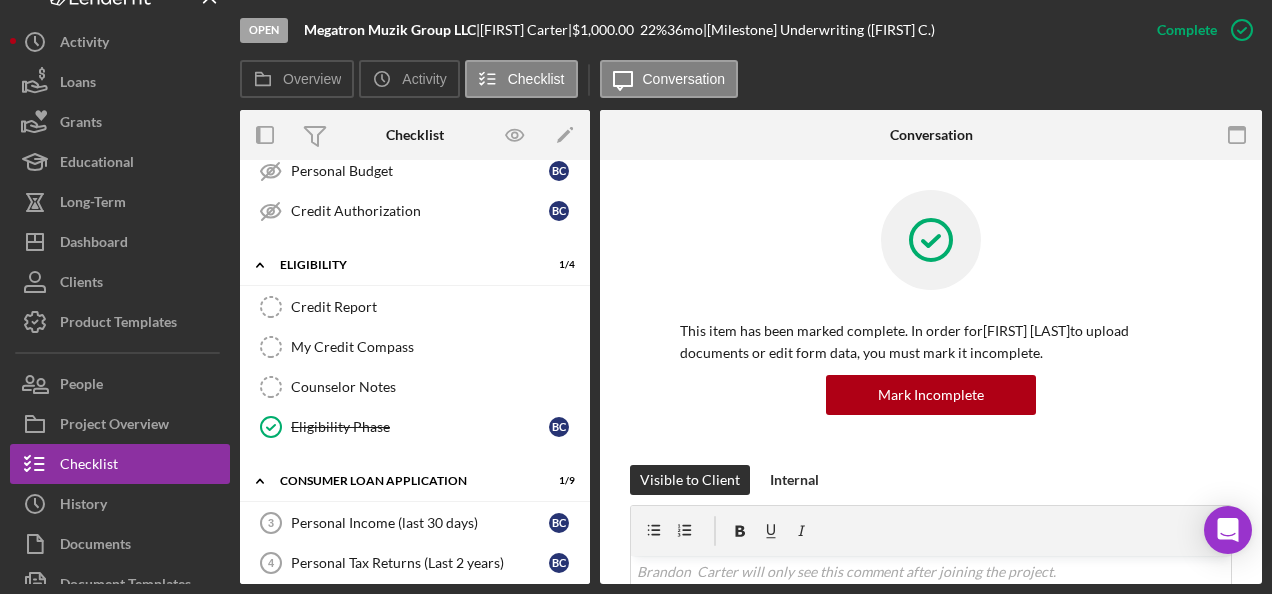 scroll, scrollTop: 0, scrollLeft: 0, axis: both 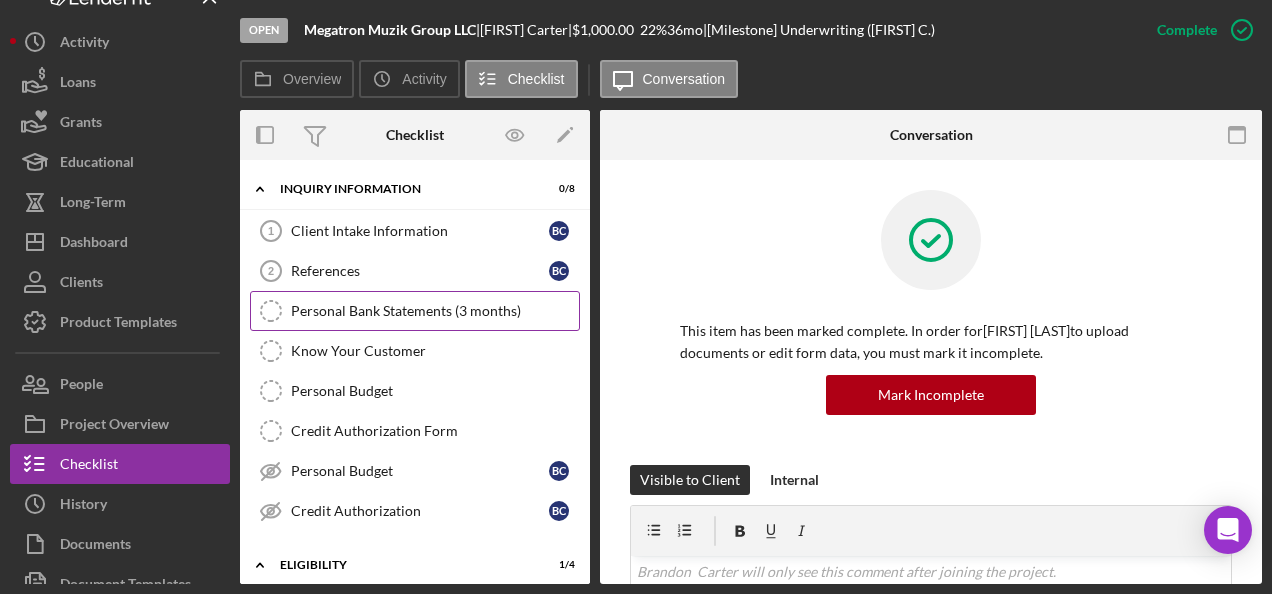 drag, startPoint x: 380, startPoint y: 279, endPoint x: 495, endPoint y: 298, distance: 116.559 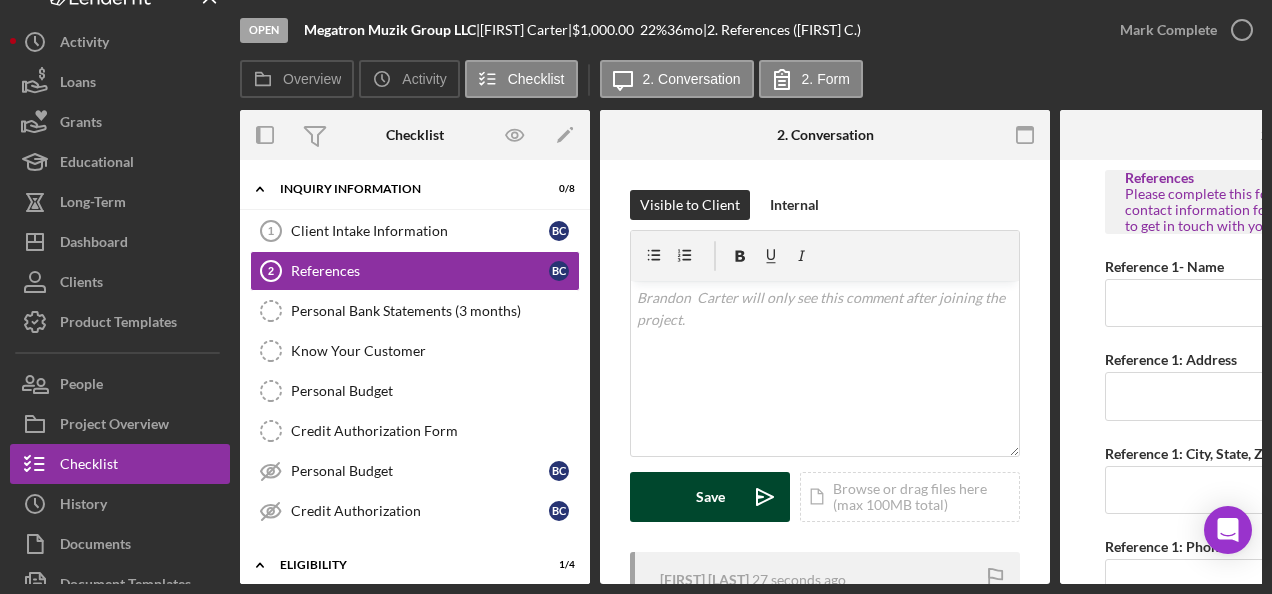 scroll, scrollTop: 220, scrollLeft: 0, axis: vertical 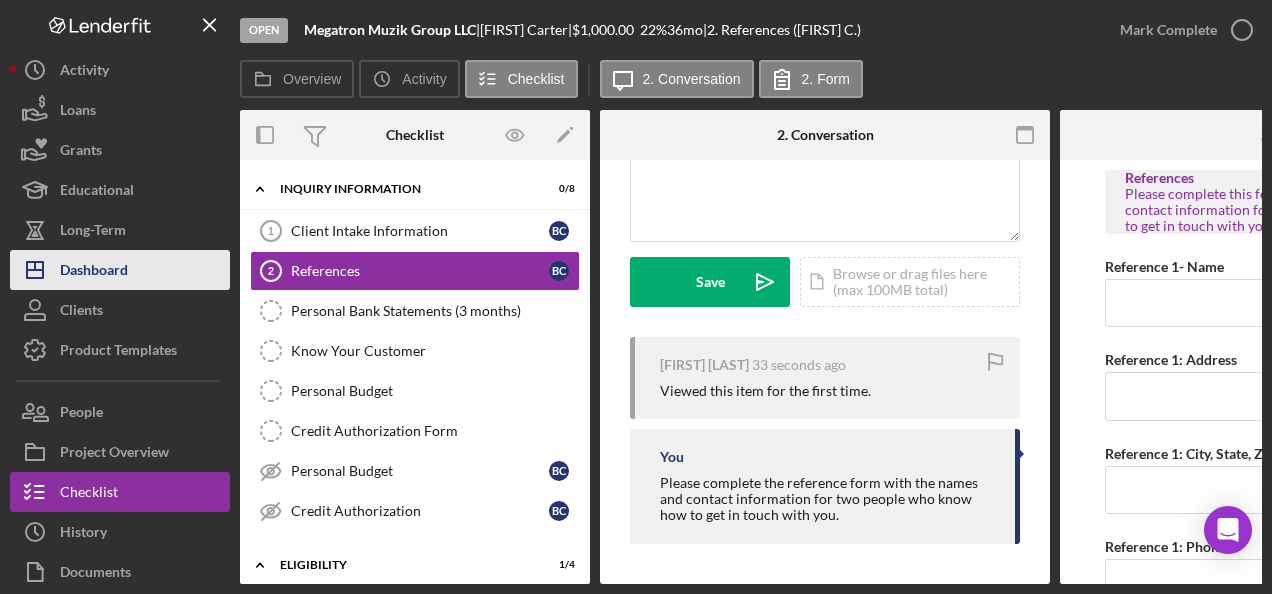 click on "Dashboard" at bounding box center (94, 272) 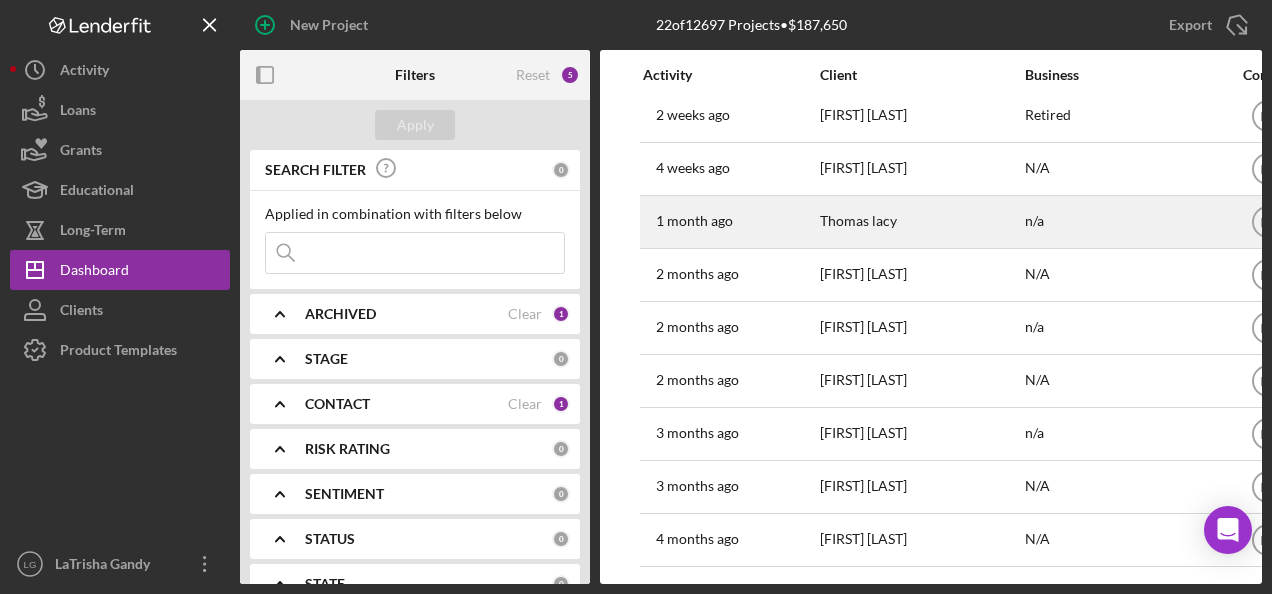 scroll, scrollTop: 710, scrollLeft: 0, axis: vertical 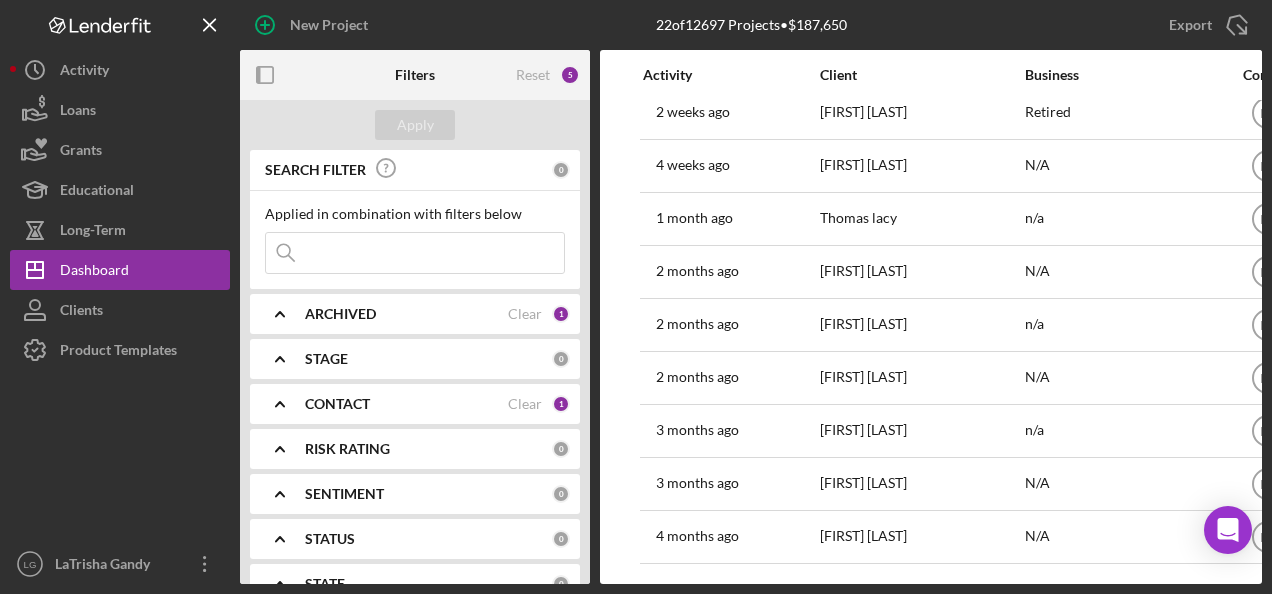 drag, startPoint x: 236, startPoint y: 645, endPoint x: -4, endPoint y: 645, distance: 240 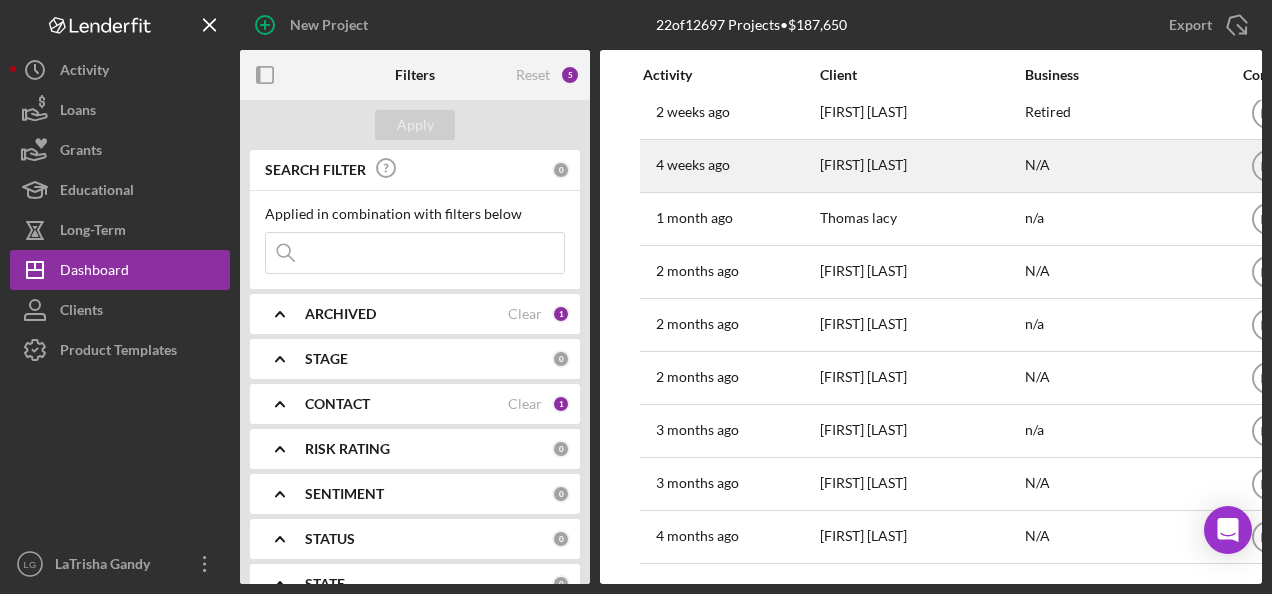 click on "[FIRST] [LAST]" at bounding box center [920, 166] 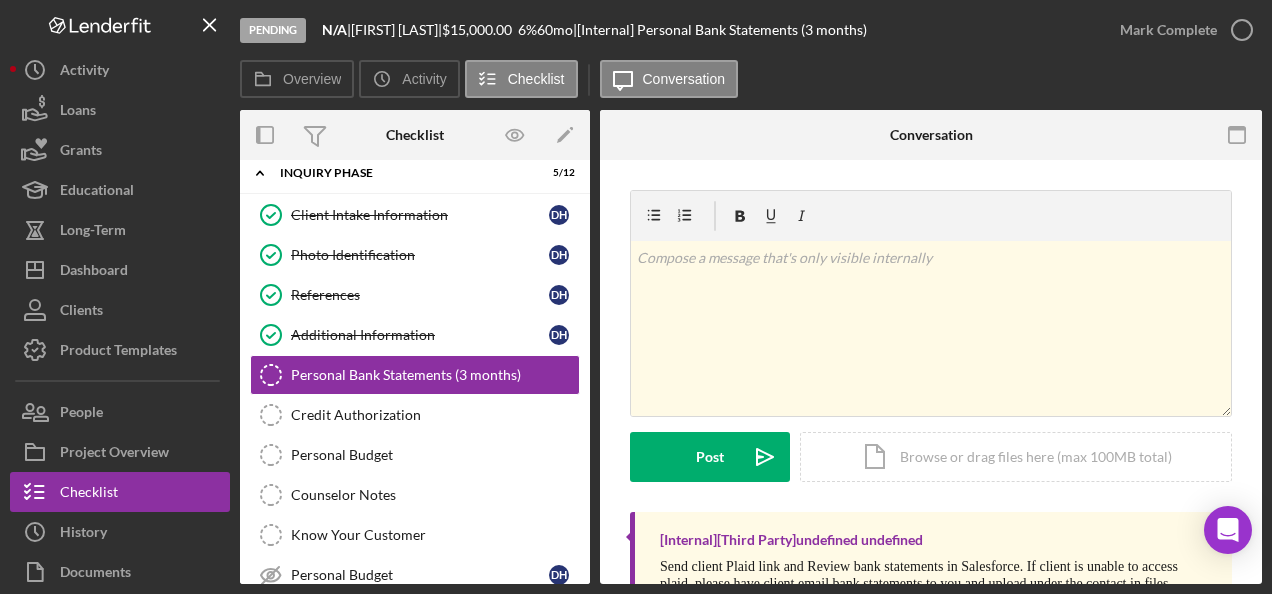 scroll, scrollTop: 344, scrollLeft: 0, axis: vertical 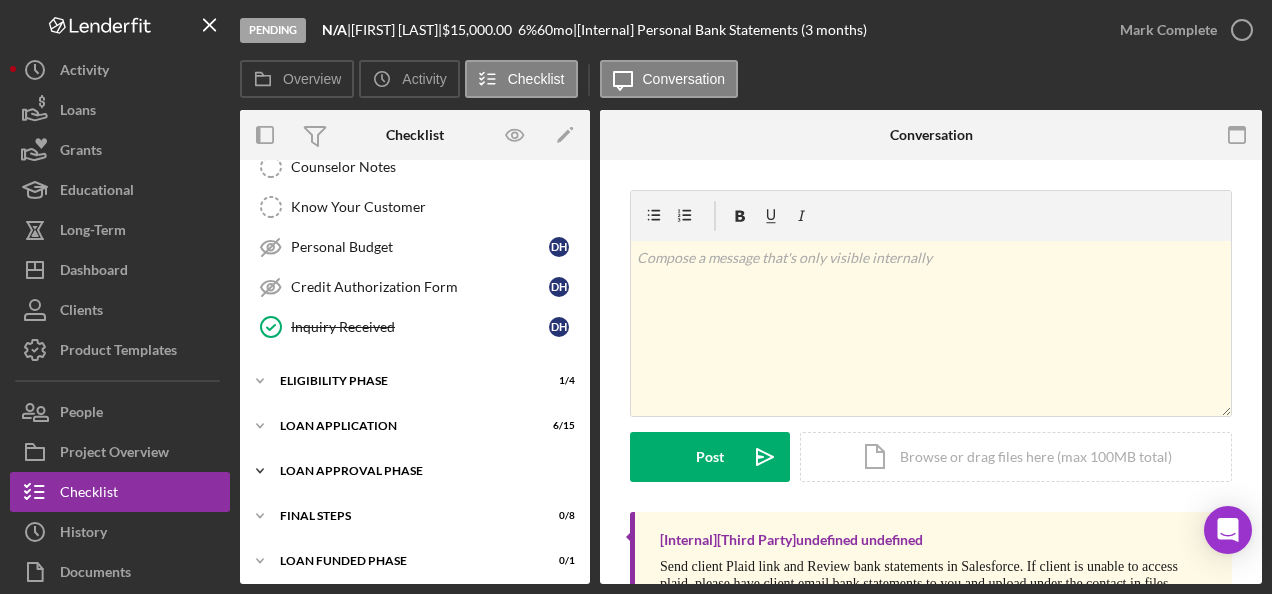 click on "Icon/Expander Loan Approval Phase 1 / 2" at bounding box center [415, 471] 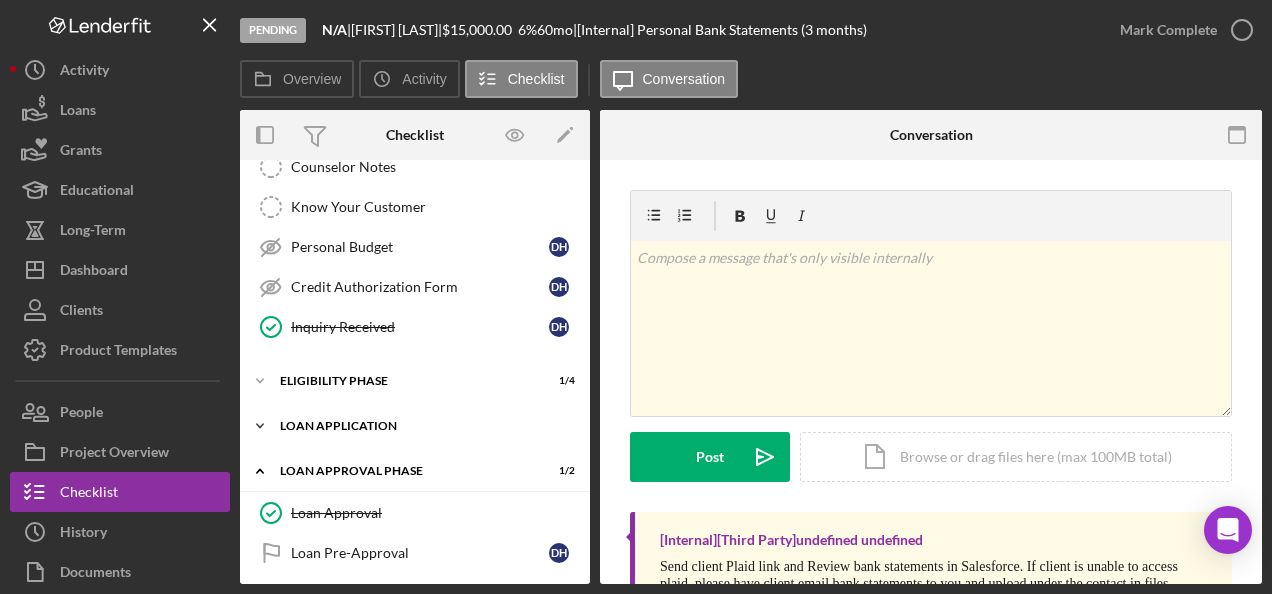 click on "Loan Application" at bounding box center [422, 426] 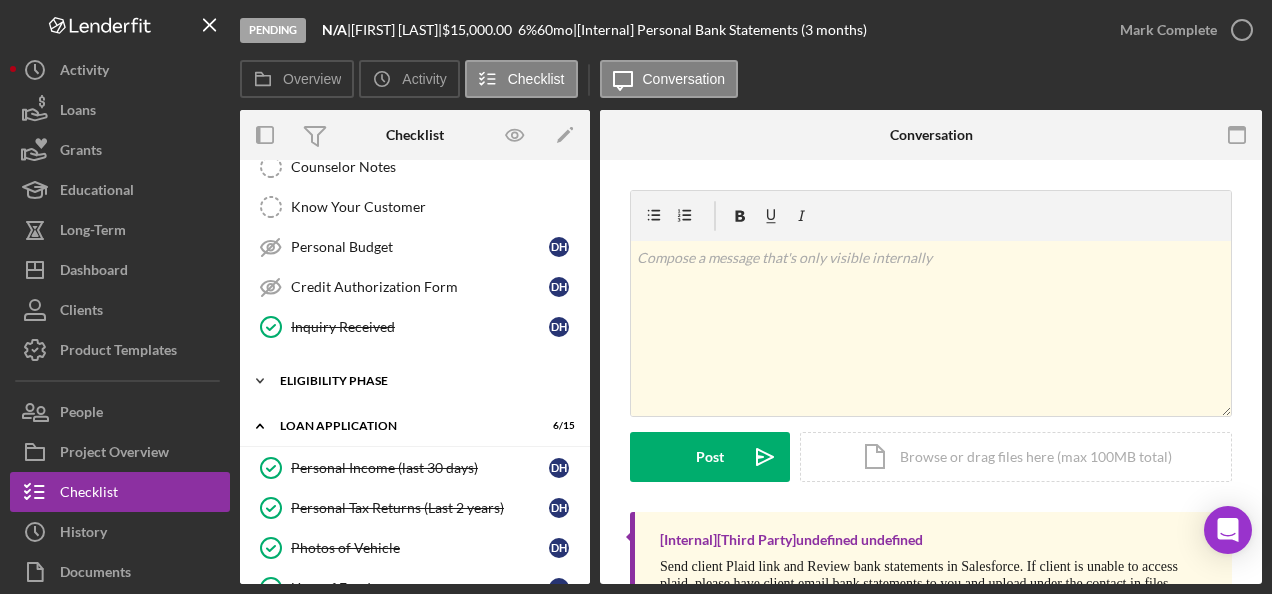 click on "Icon/Expander Eligibility Phase 1 / 4" at bounding box center [415, 381] 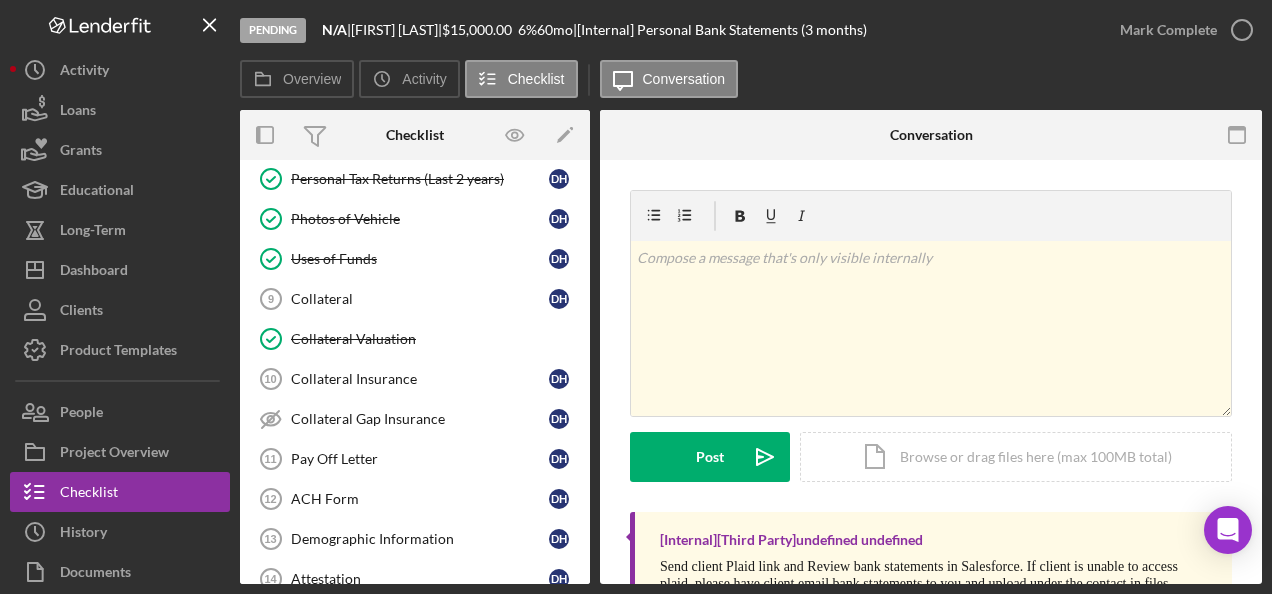 scroll, scrollTop: 1044, scrollLeft: 0, axis: vertical 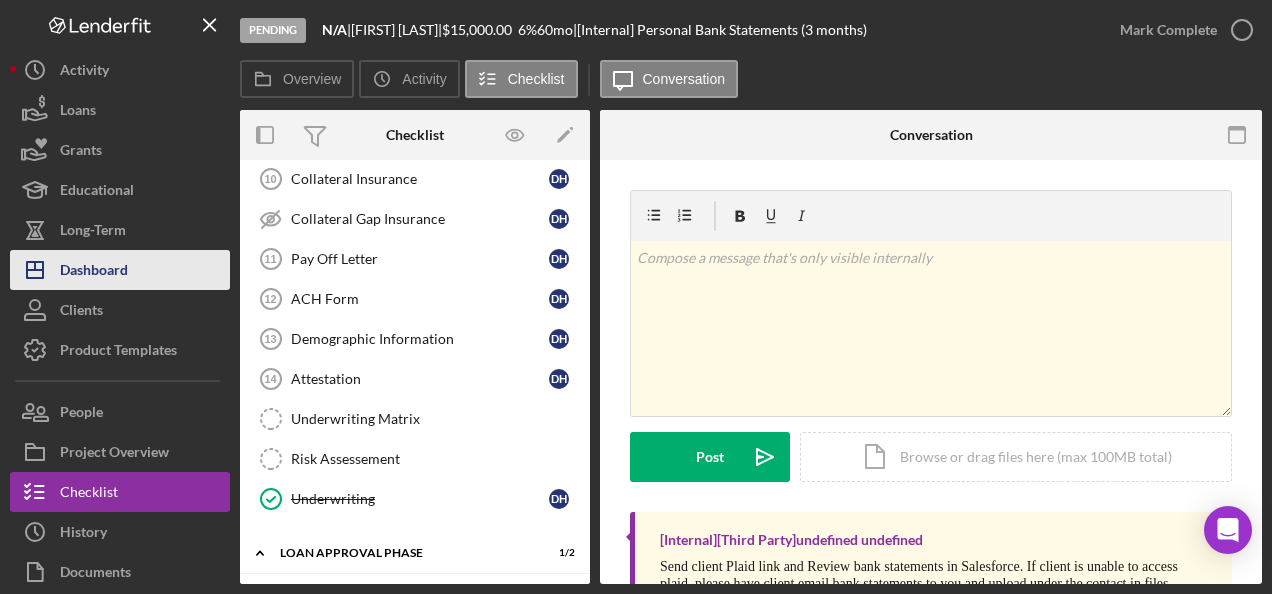 click on "Dashboard" at bounding box center (94, 272) 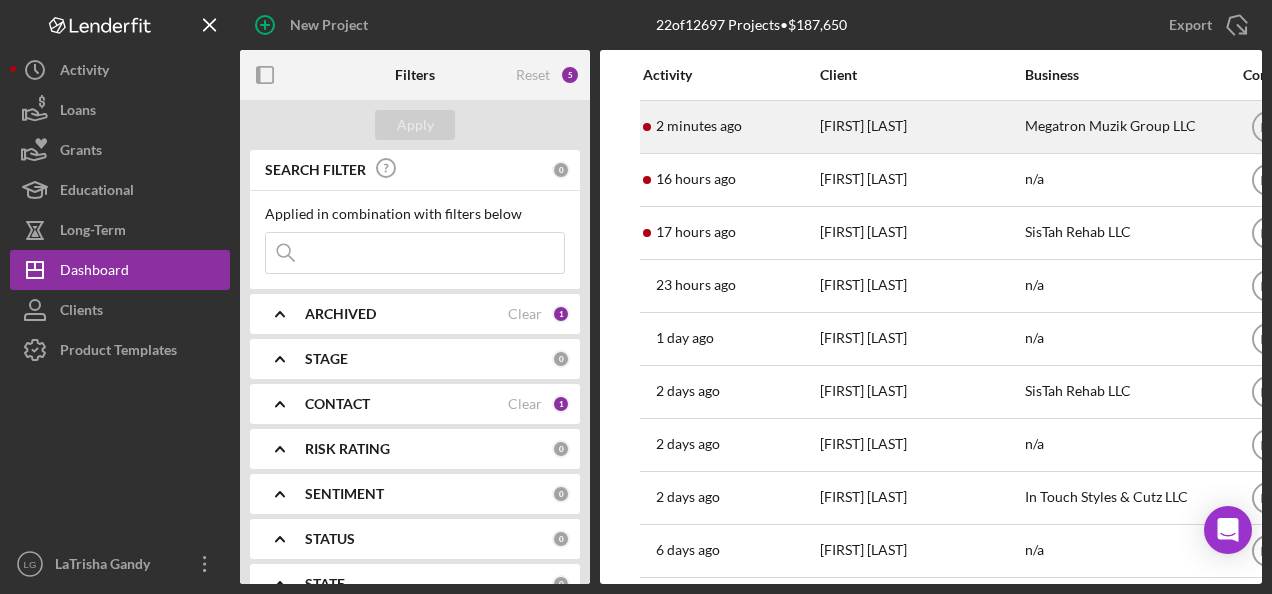 click on "[FIRST] [LAST]" at bounding box center (920, 127) 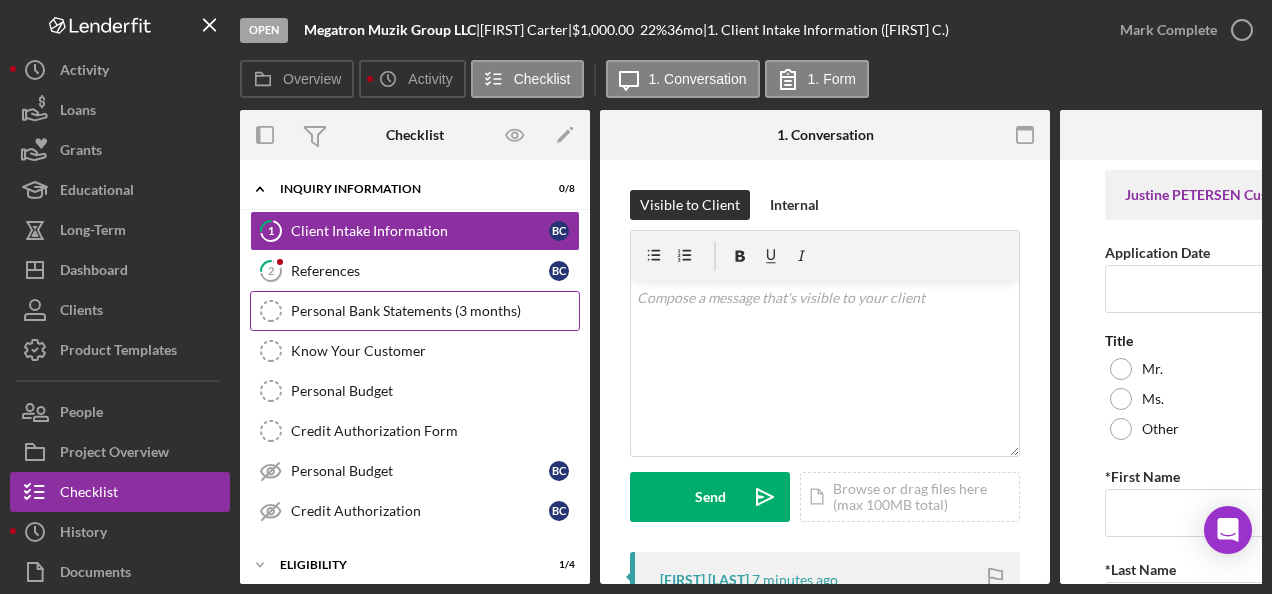 scroll, scrollTop: 192, scrollLeft: 0, axis: vertical 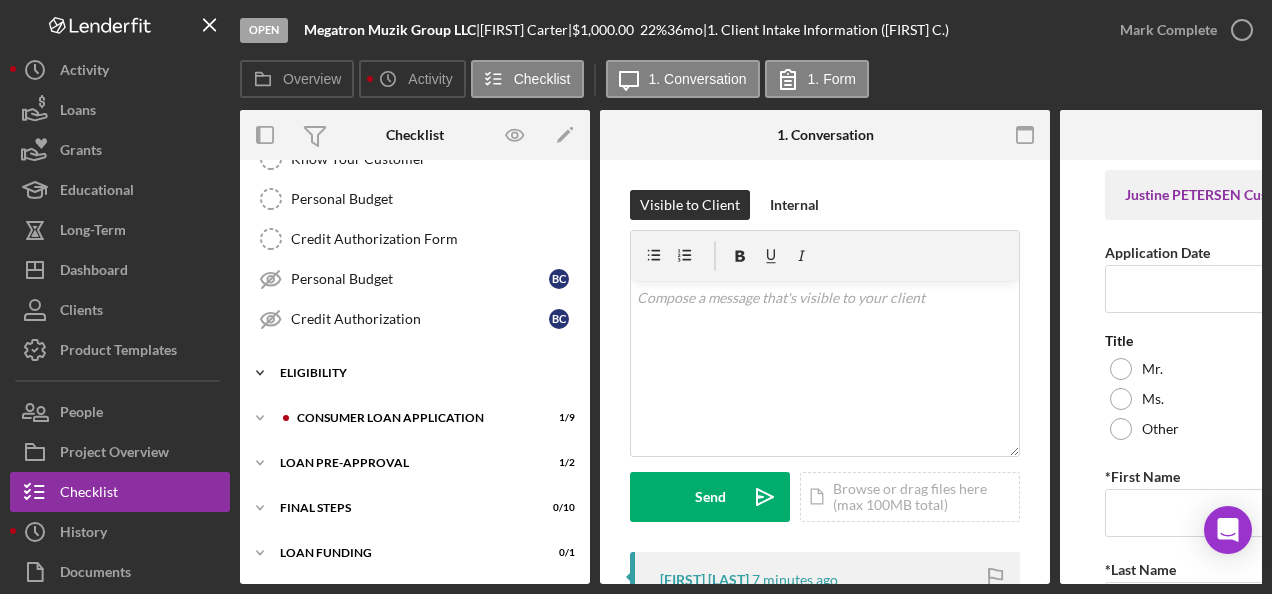 click on "Eligibility" at bounding box center [422, 373] 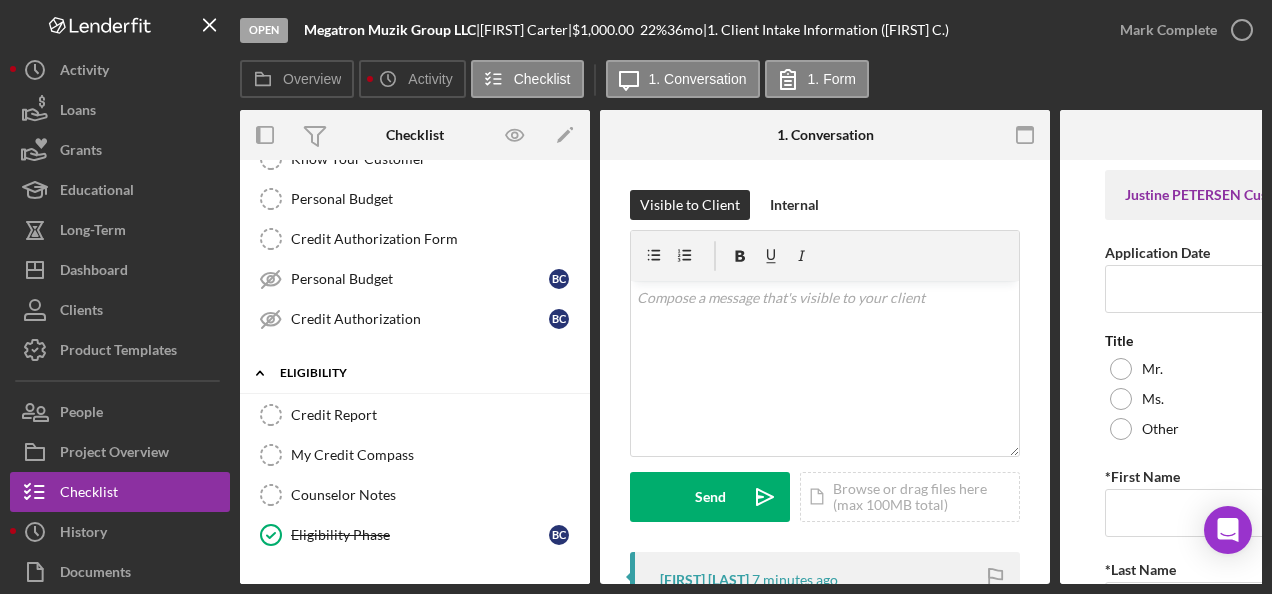 scroll, scrollTop: 360, scrollLeft: 0, axis: vertical 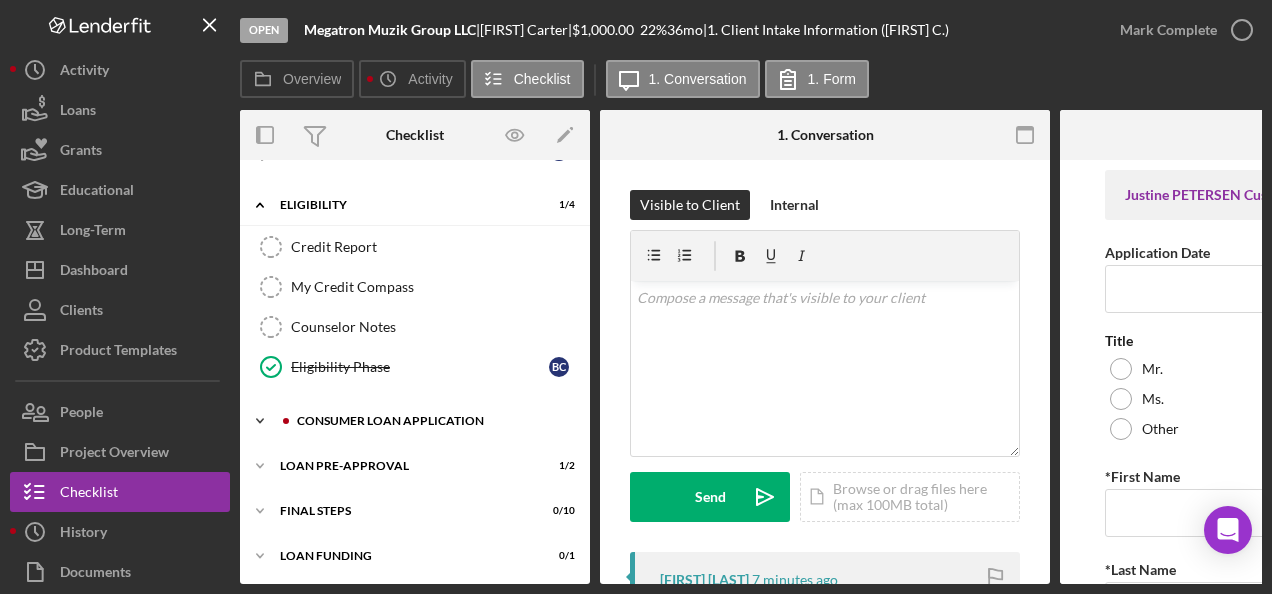 click on "Consumer Loan Application" at bounding box center (427, 421) 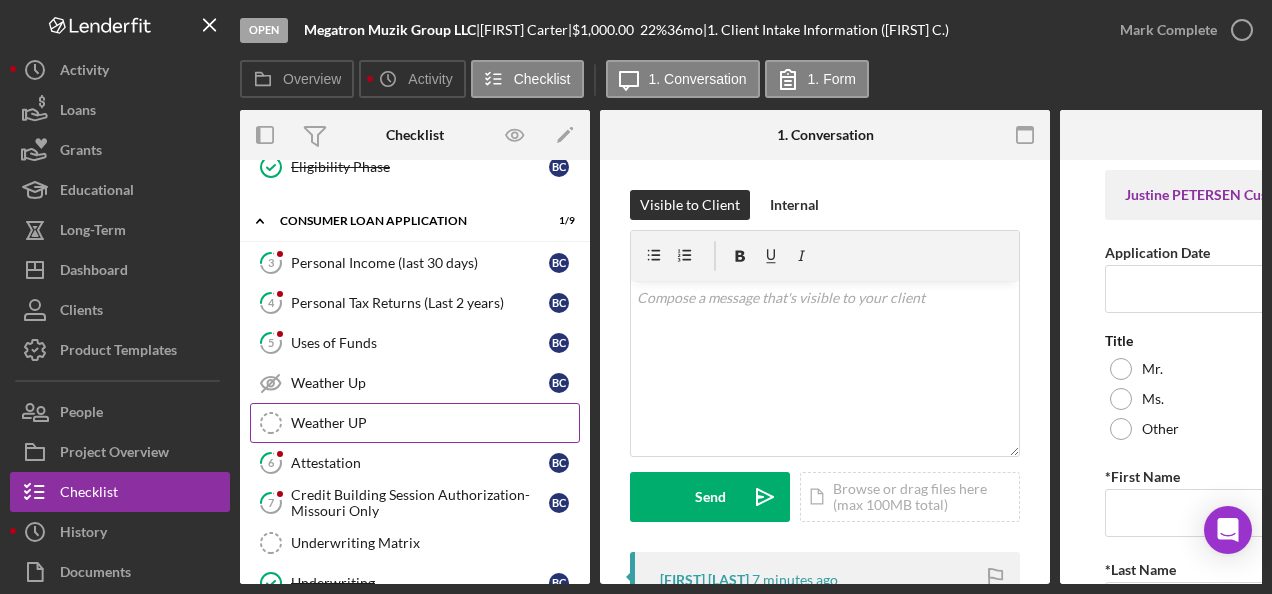 scroll, scrollTop: 725, scrollLeft: 0, axis: vertical 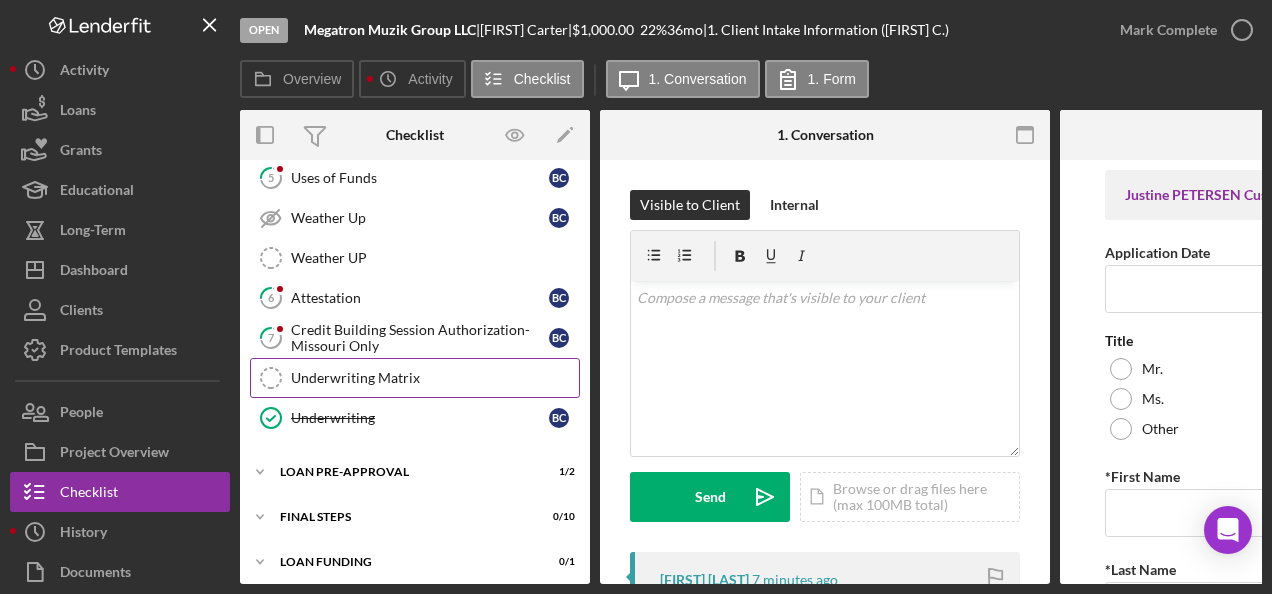 click on "Underwriting Matrix Underwriting Matrix" at bounding box center [415, 378] 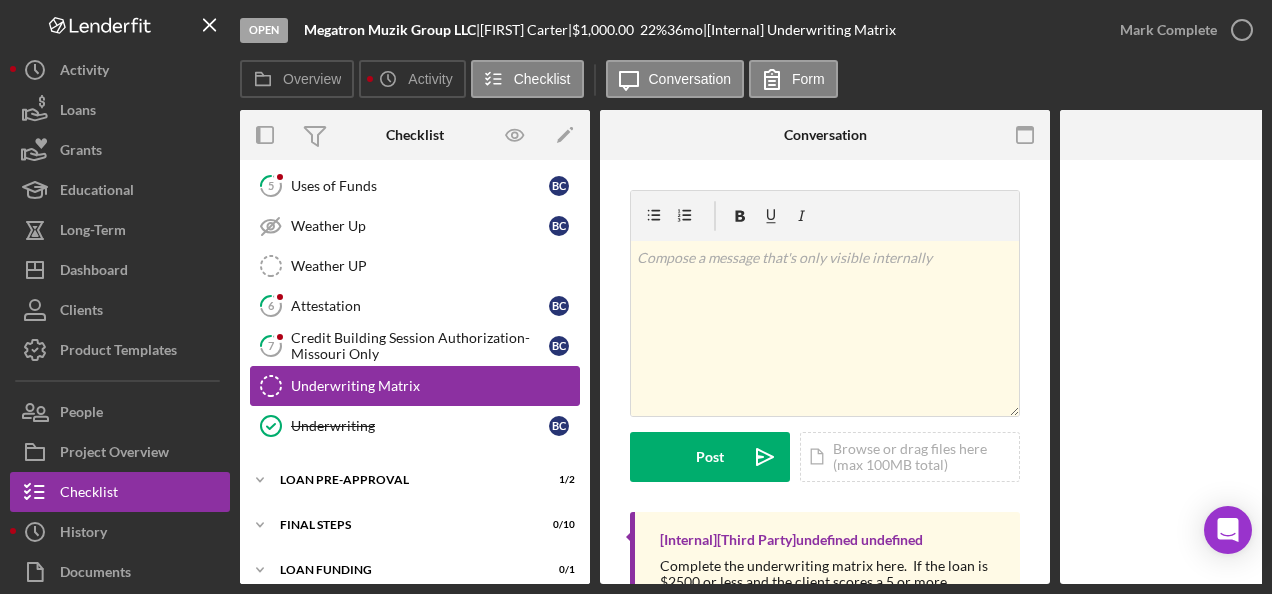 scroll, scrollTop: 725, scrollLeft: 0, axis: vertical 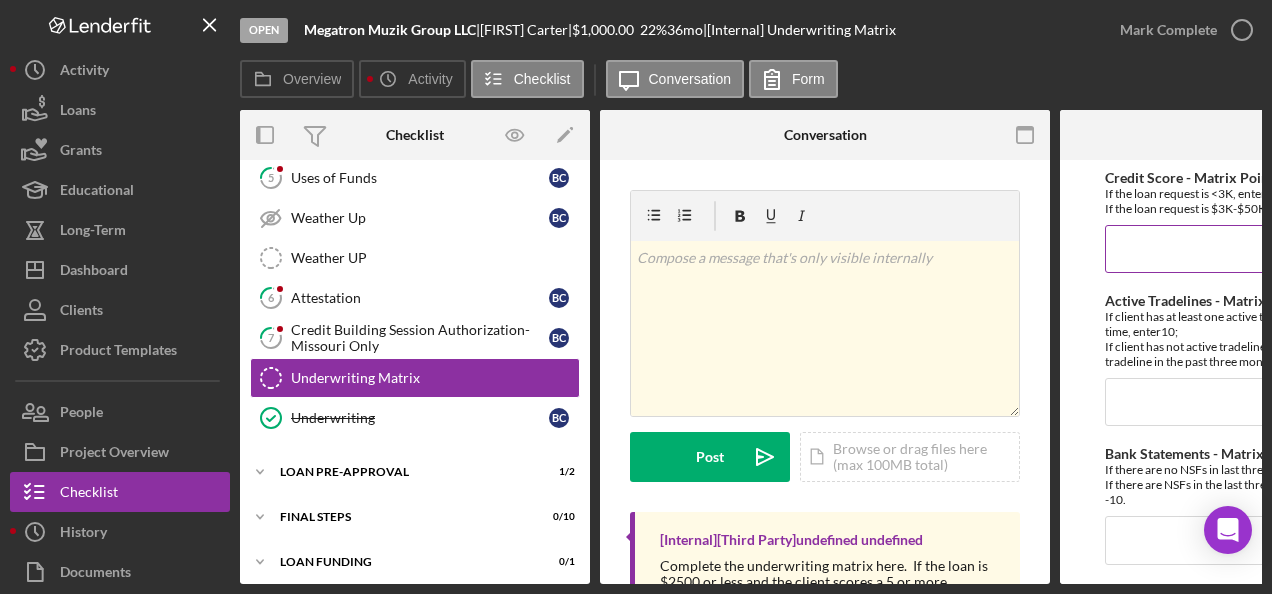 drag, startPoint x: 1164, startPoint y: 251, endPoint x: 1173, endPoint y: 264, distance: 15.811388 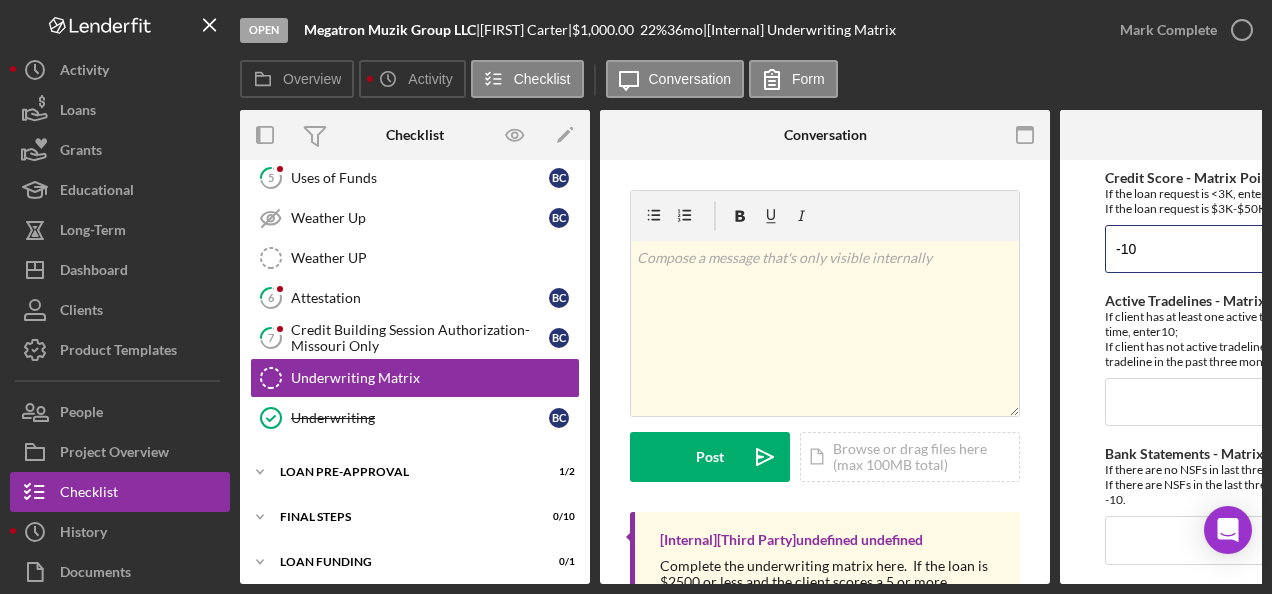 type on "-10" 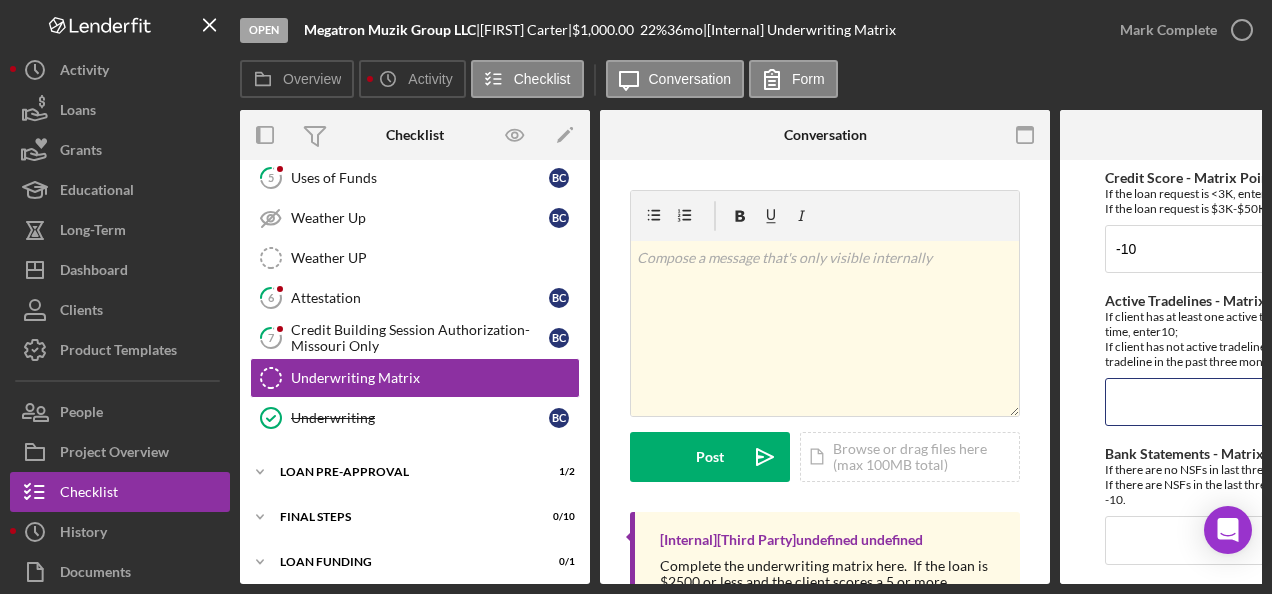 scroll, scrollTop: 0, scrollLeft: 196, axis: horizontal 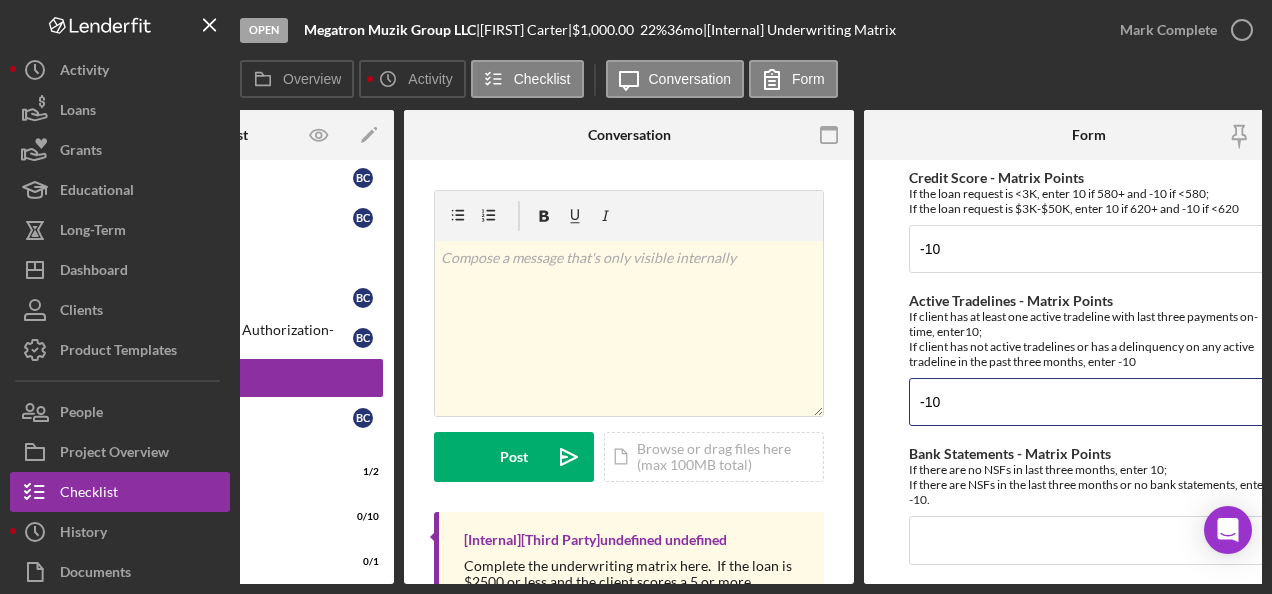 type on "-10" 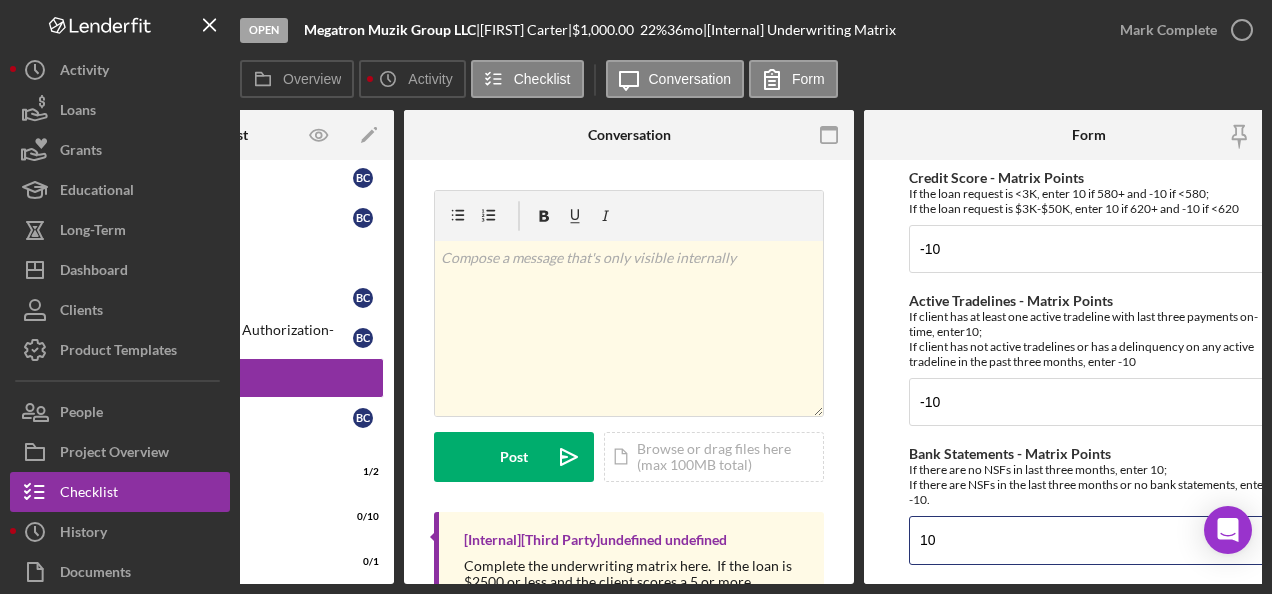 type on "10" 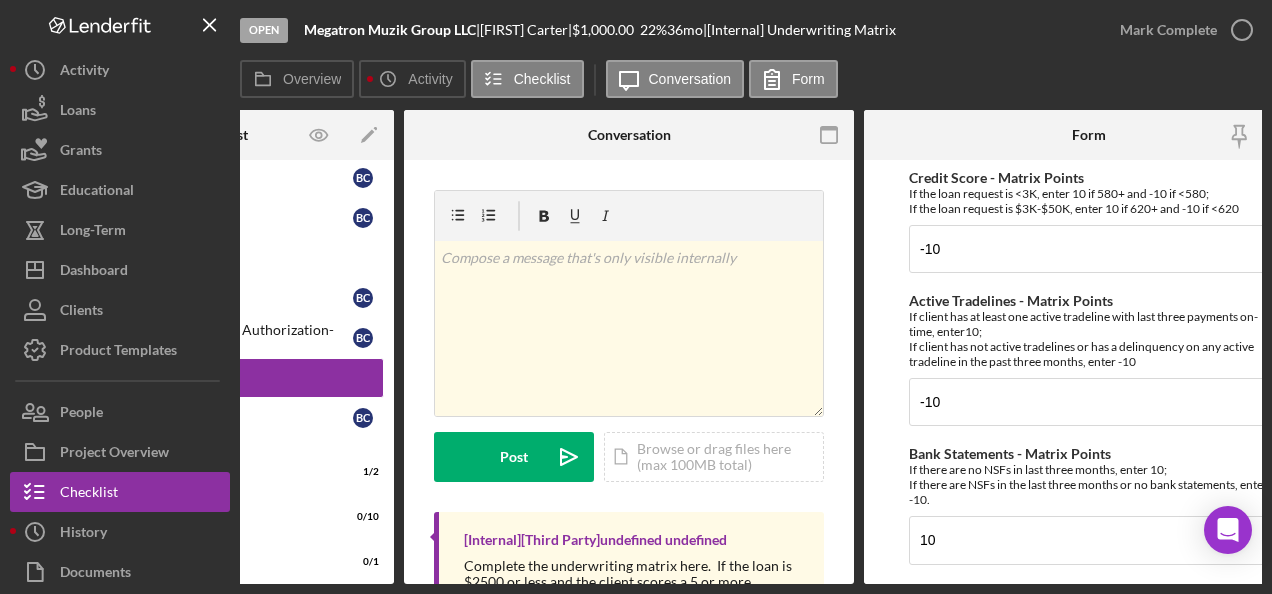 scroll, scrollTop: 307, scrollLeft: 0, axis: vertical 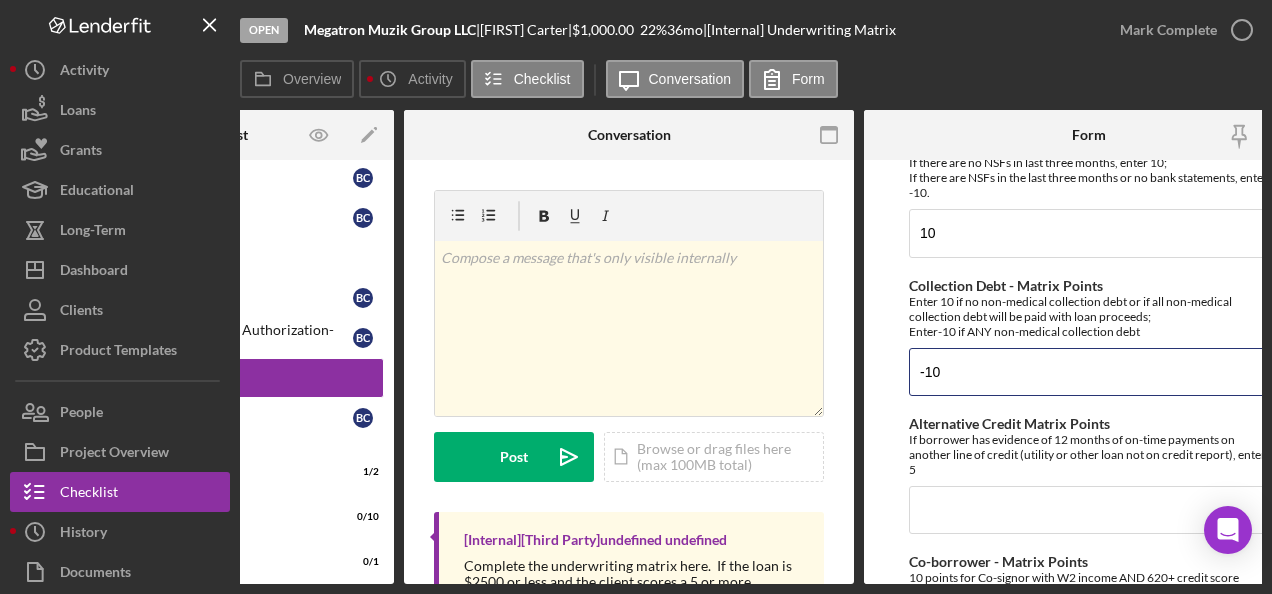 type on "-10" 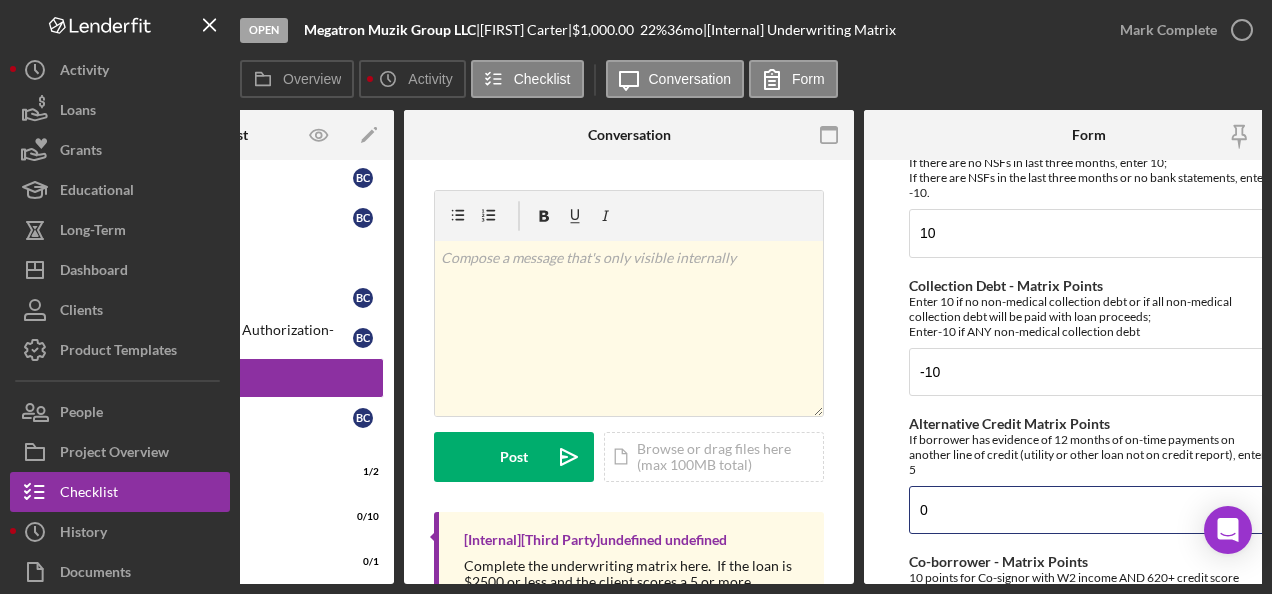 type on "0" 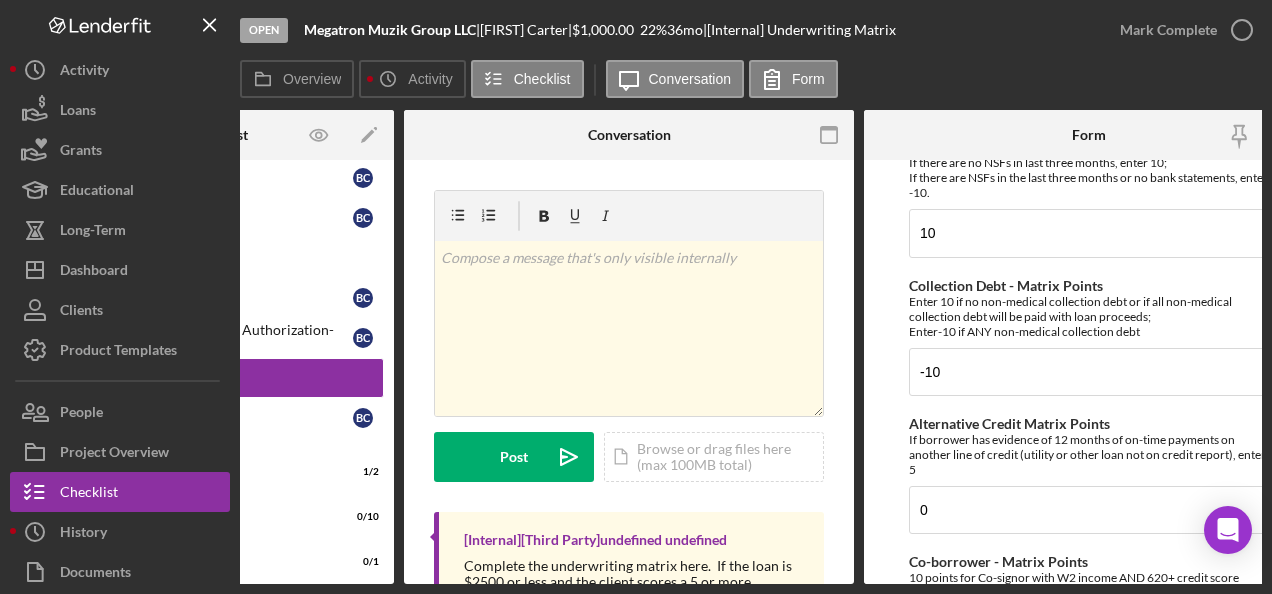 scroll, scrollTop: 552, scrollLeft: 0, axis: vertical 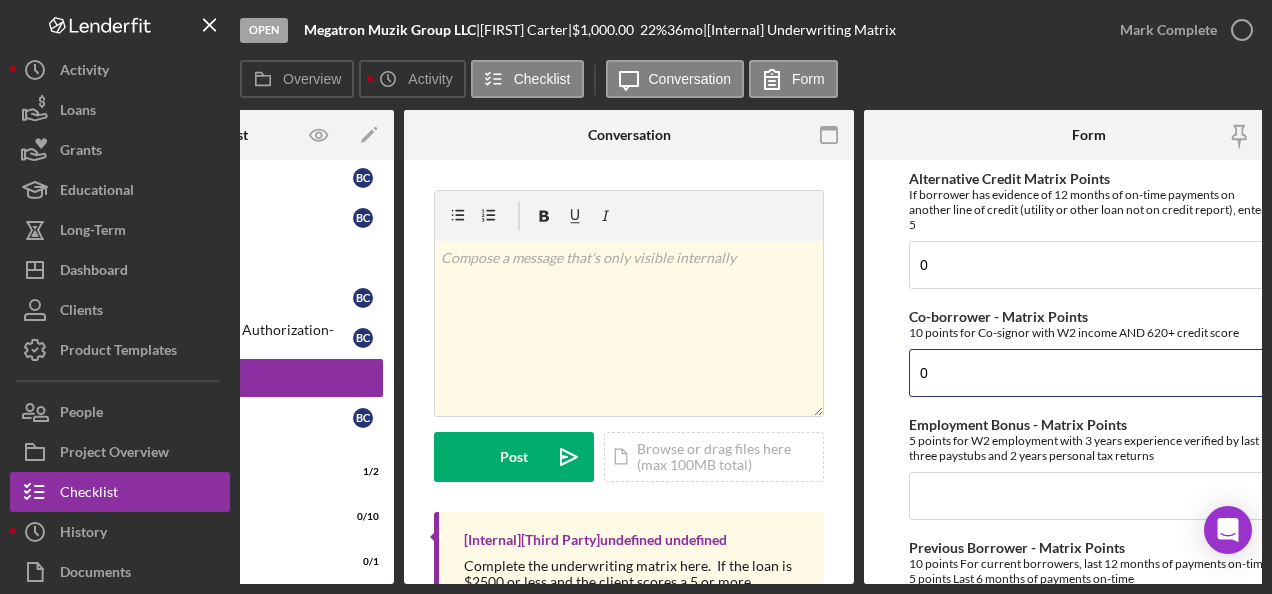 type on "0" 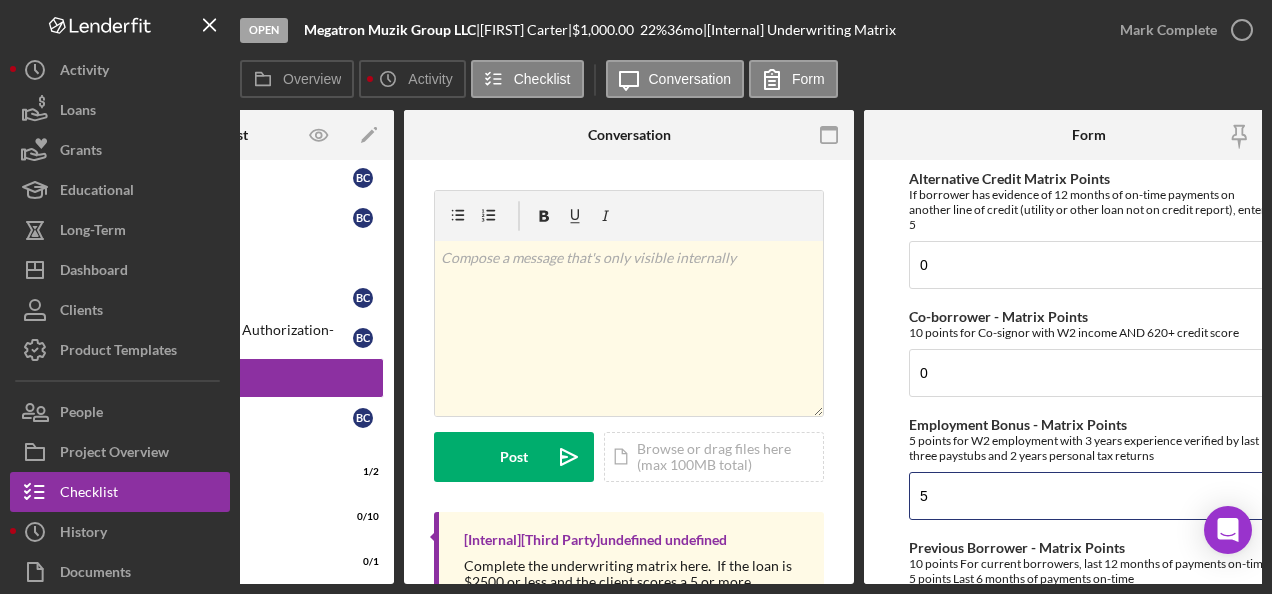 type on "5" 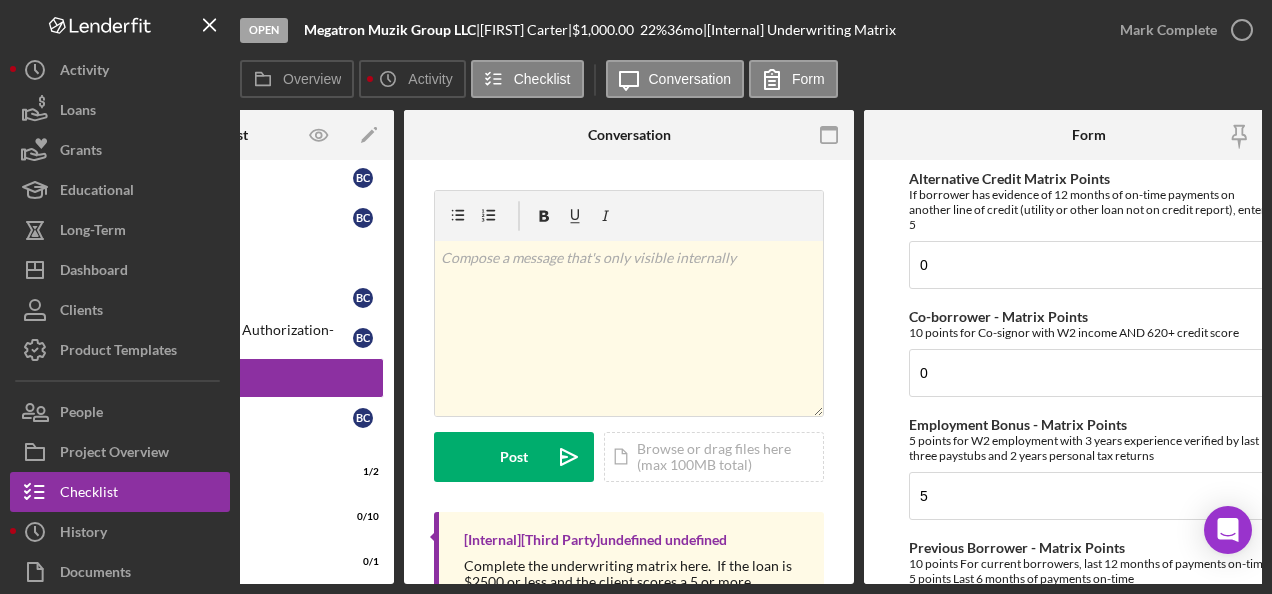 scroll, scrollTop: 812, scrollLeft: 0, axis: vertical 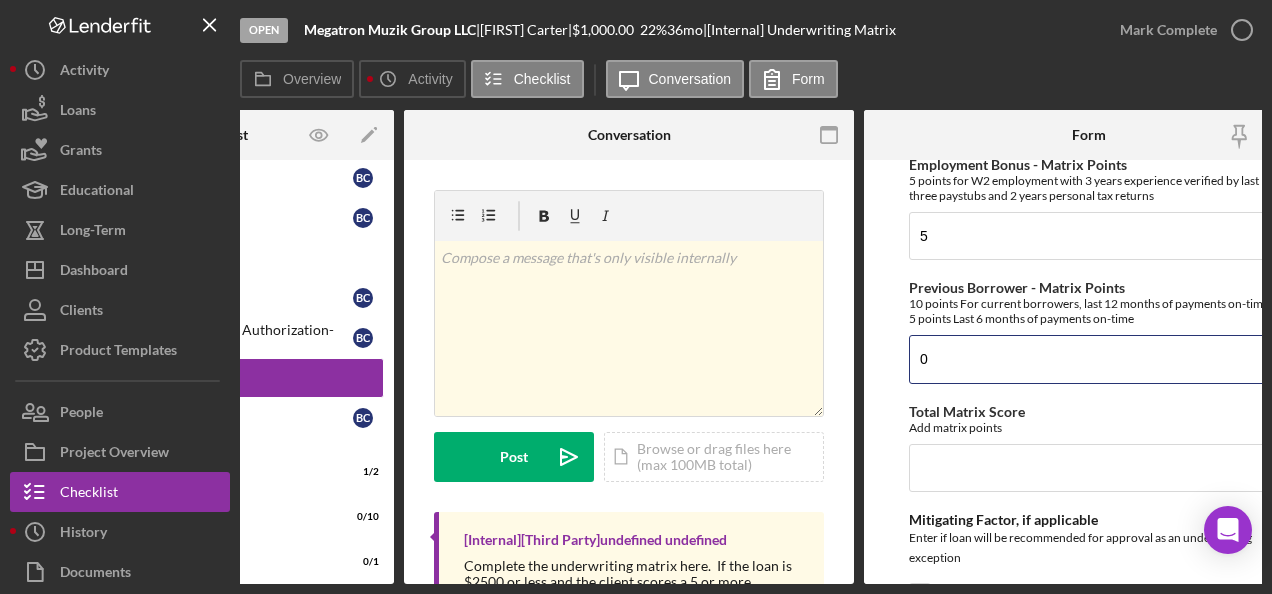type on "0" 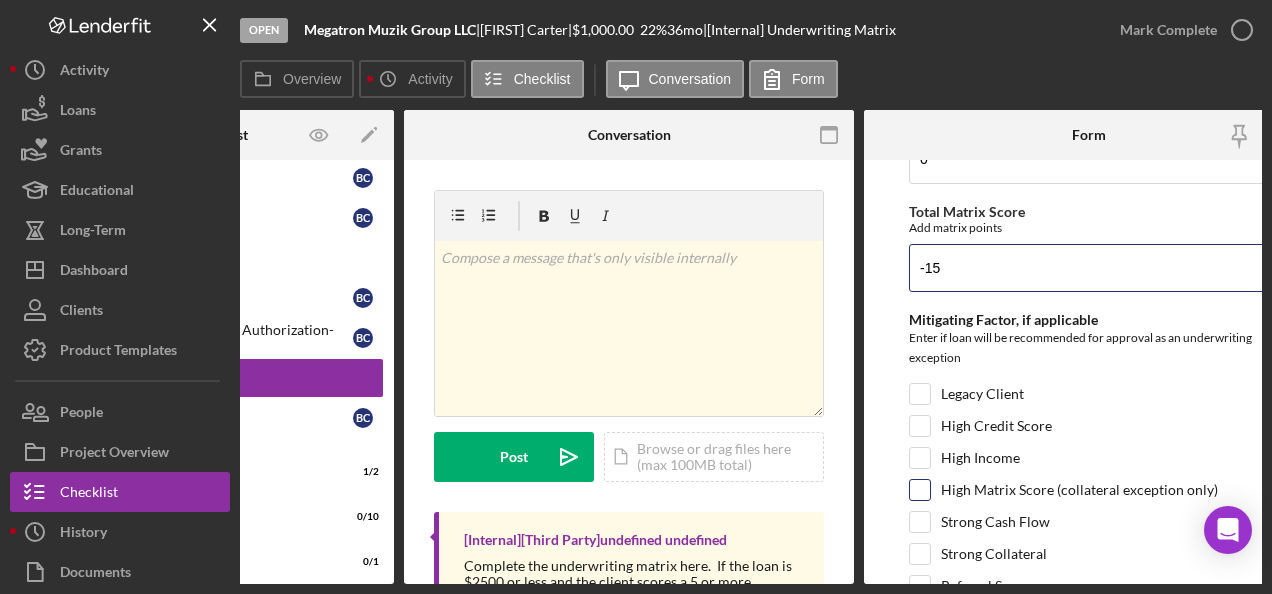 scroll, scrollTop: 1149, scrollLeft: 0, axis: vertical 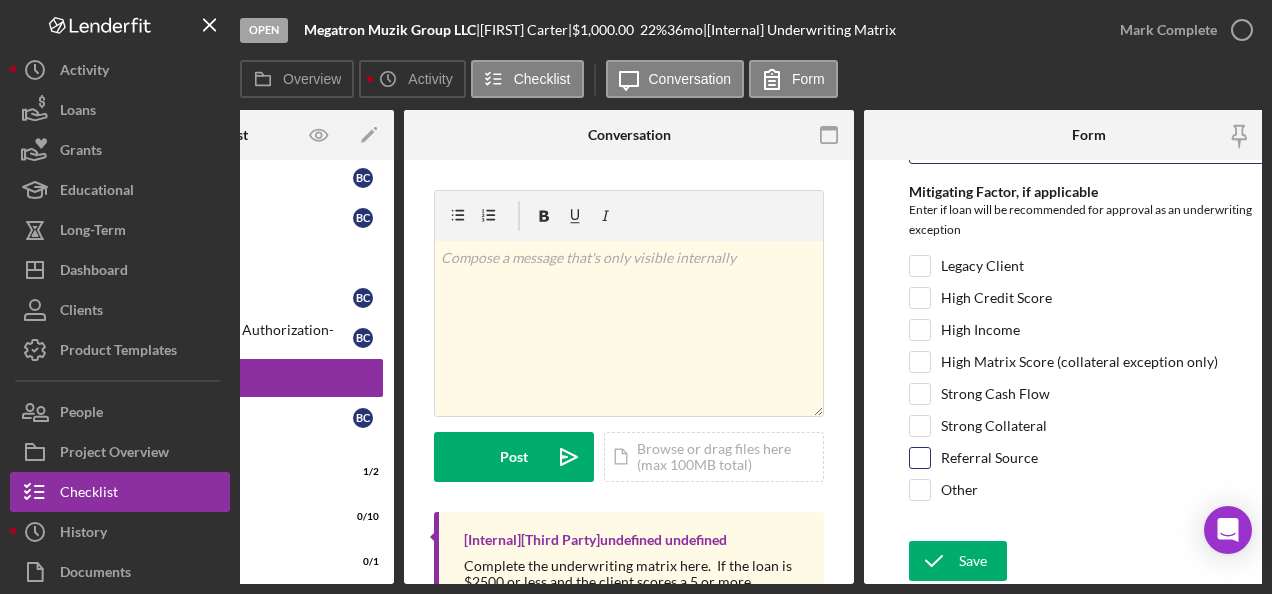 type on "-15" 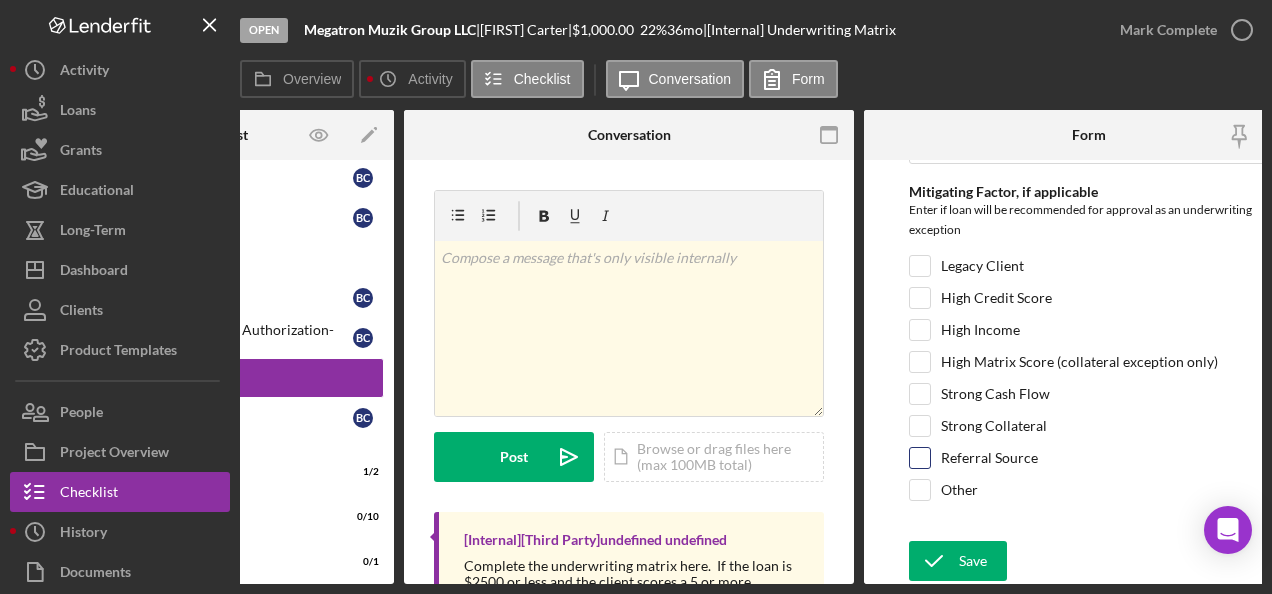 click on "Referral Source" at bounding box center [920, 458] 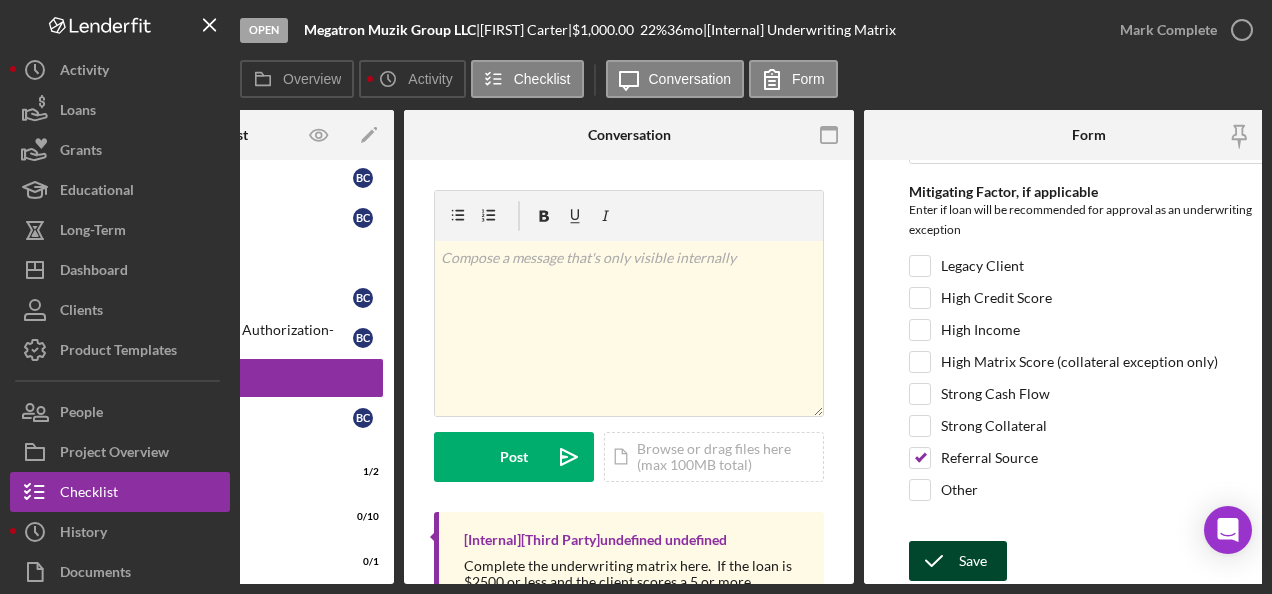click on "Save" at bounding box center [973, 561] 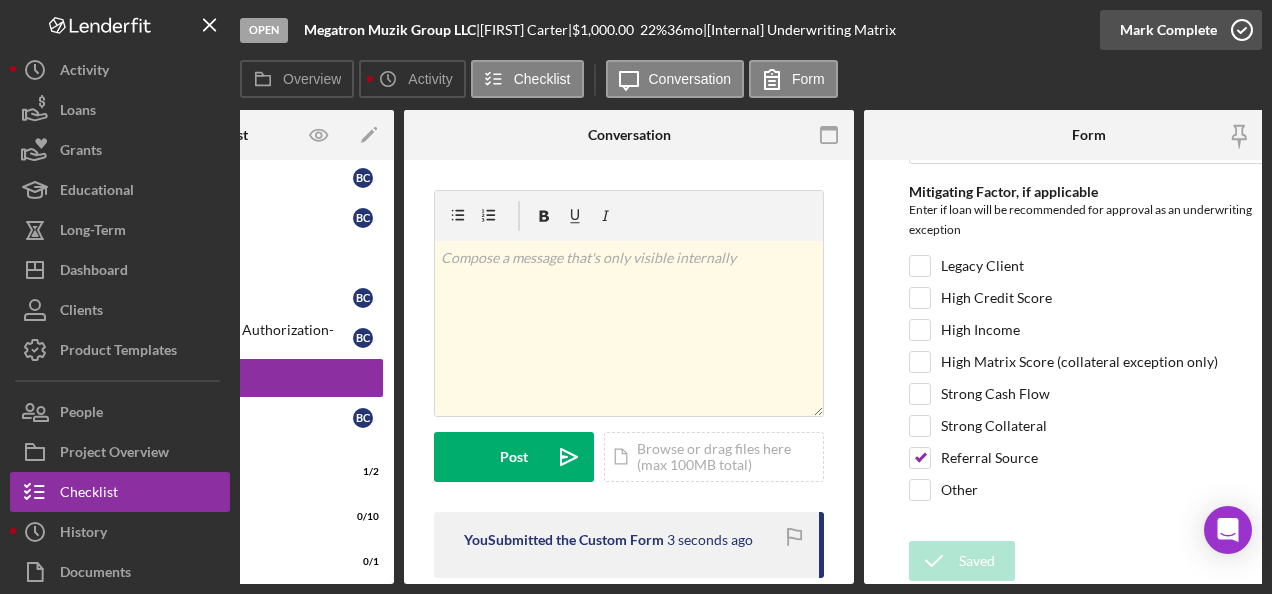 click on "Mark Complete" at bounding box center (1168, 30) 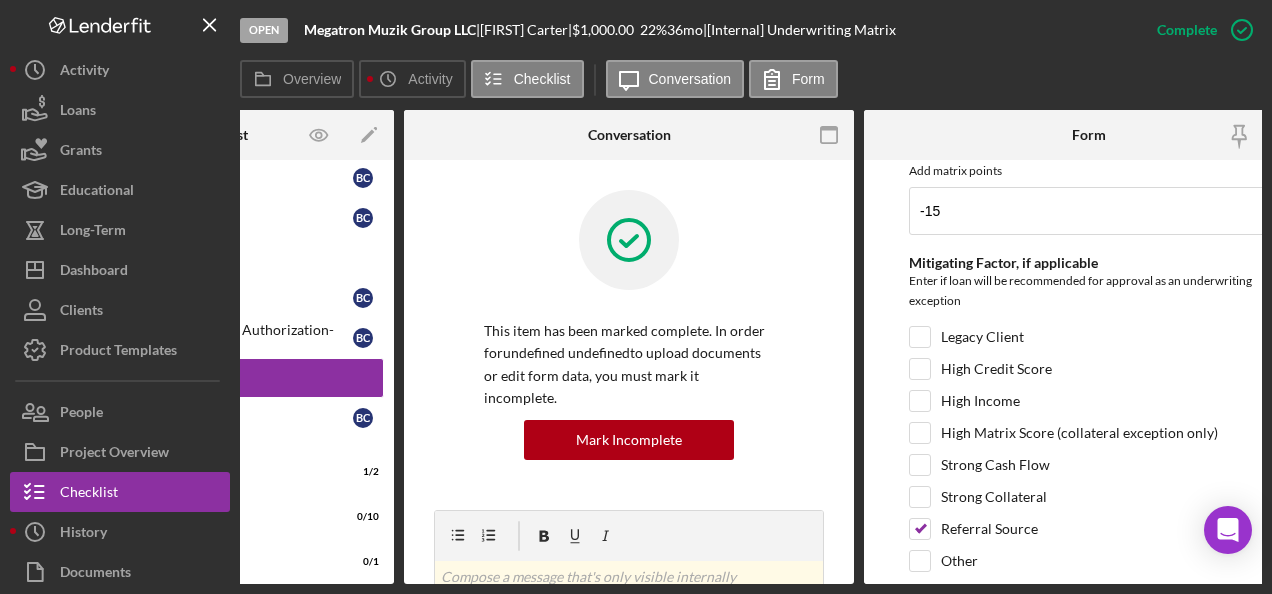 scroll, scrollTop: 0, scrollLeft: 0, axis: both 